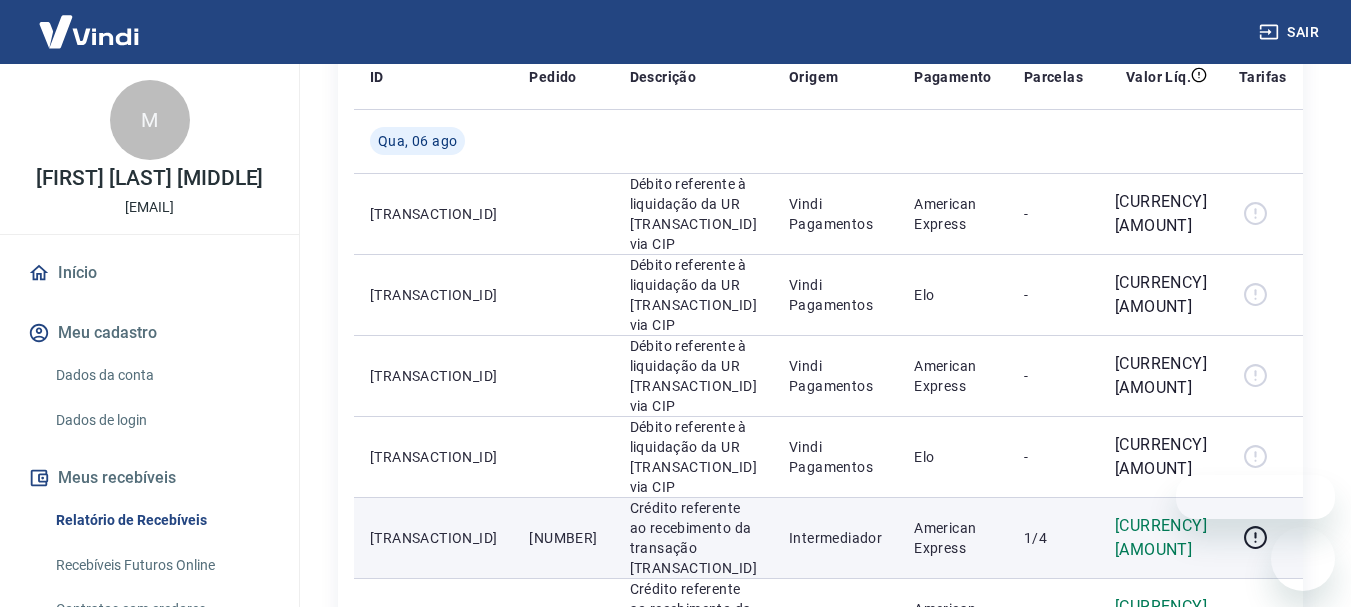 scroll, scrollTop: 600, scrollLeft: 0, axis: vertical 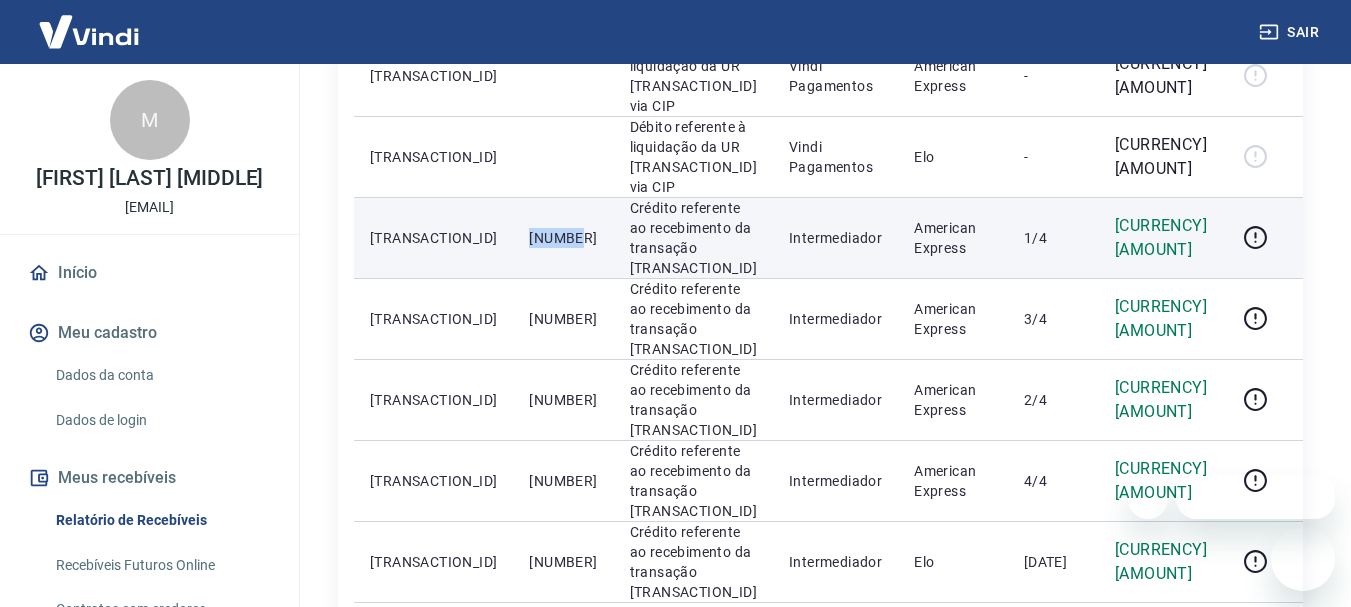 drag, startPoint x: 487, startPoint y: 161, endPoint x: 550, endPoint y: 161, distance: 63 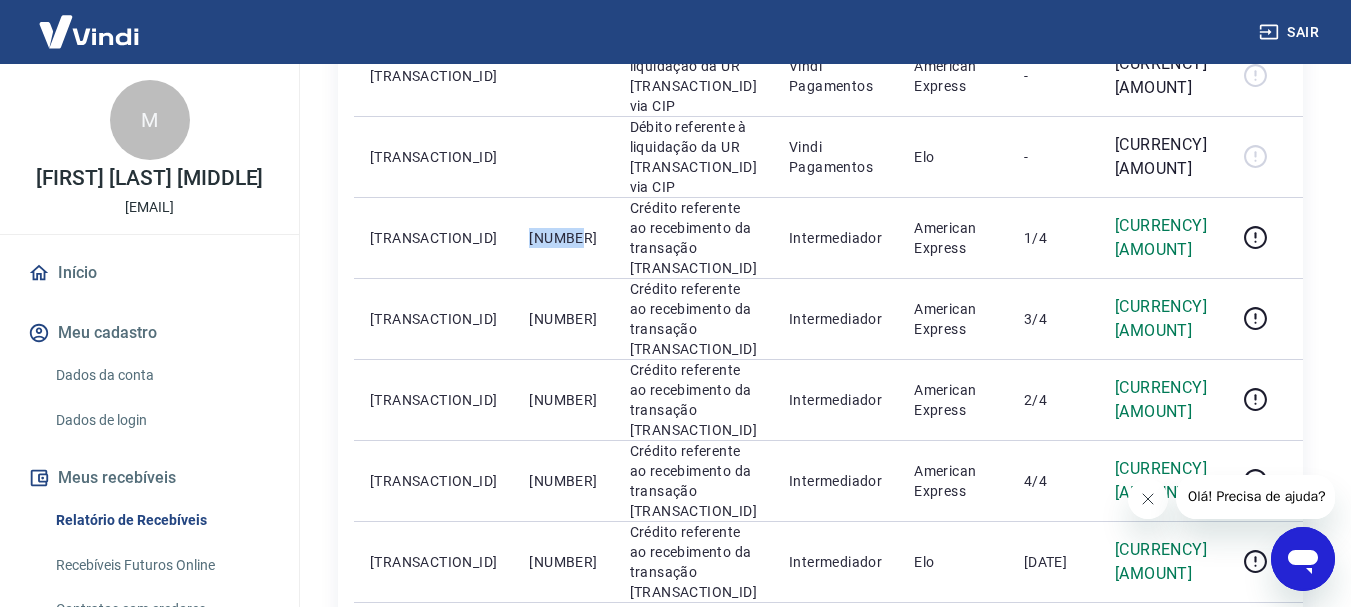 scroll, scrollTop: 0, scrollLeft: 0, axis: both 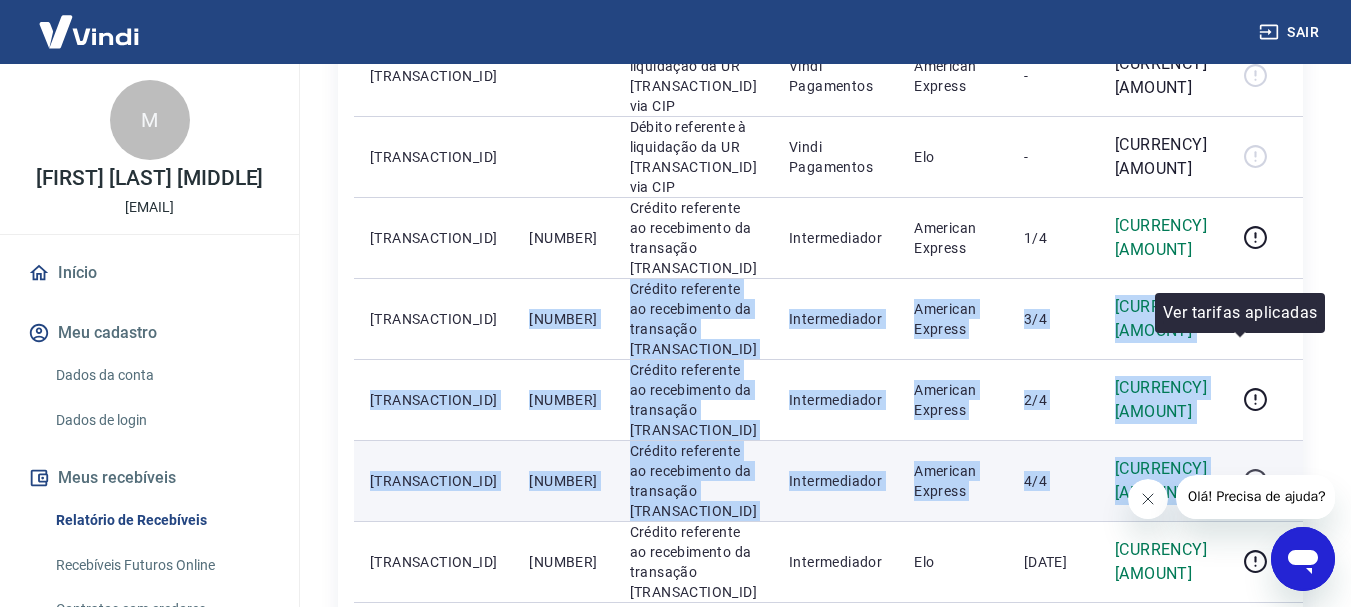 drag, startPoint x: 489, startPoint y: 223, endPoint x: 1255, endPoint y: 366, distance: 779.2336 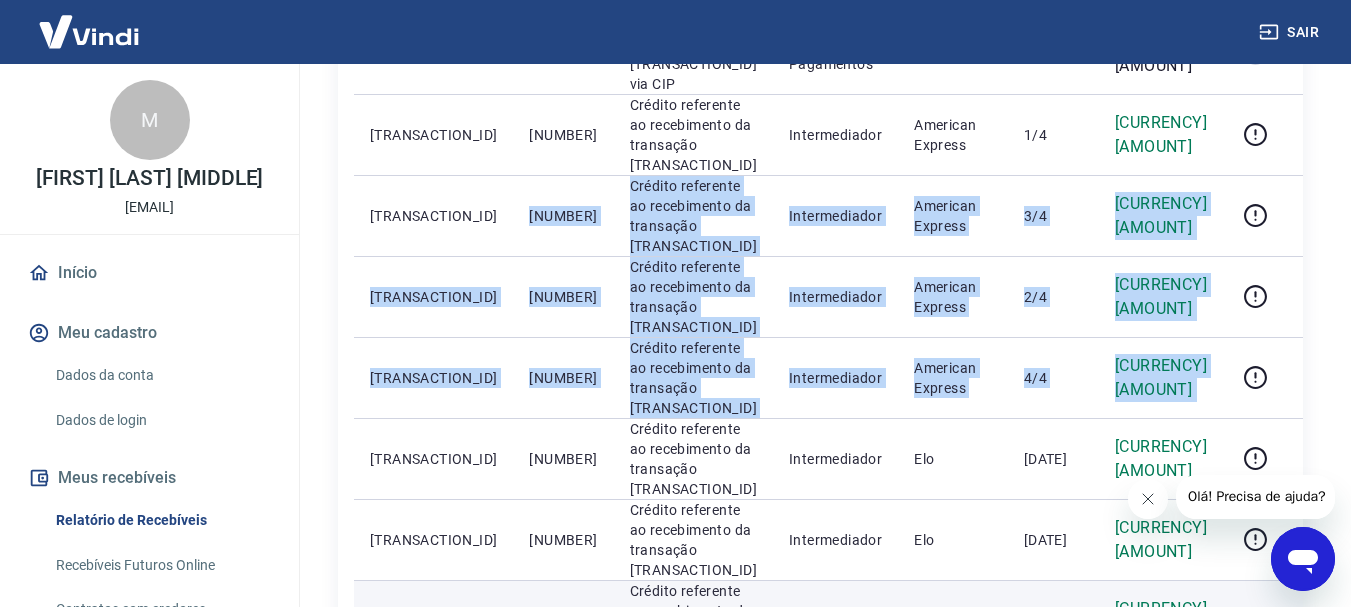 scroll, scrollTop: 800, scrollLeft: 0, axis: vertical 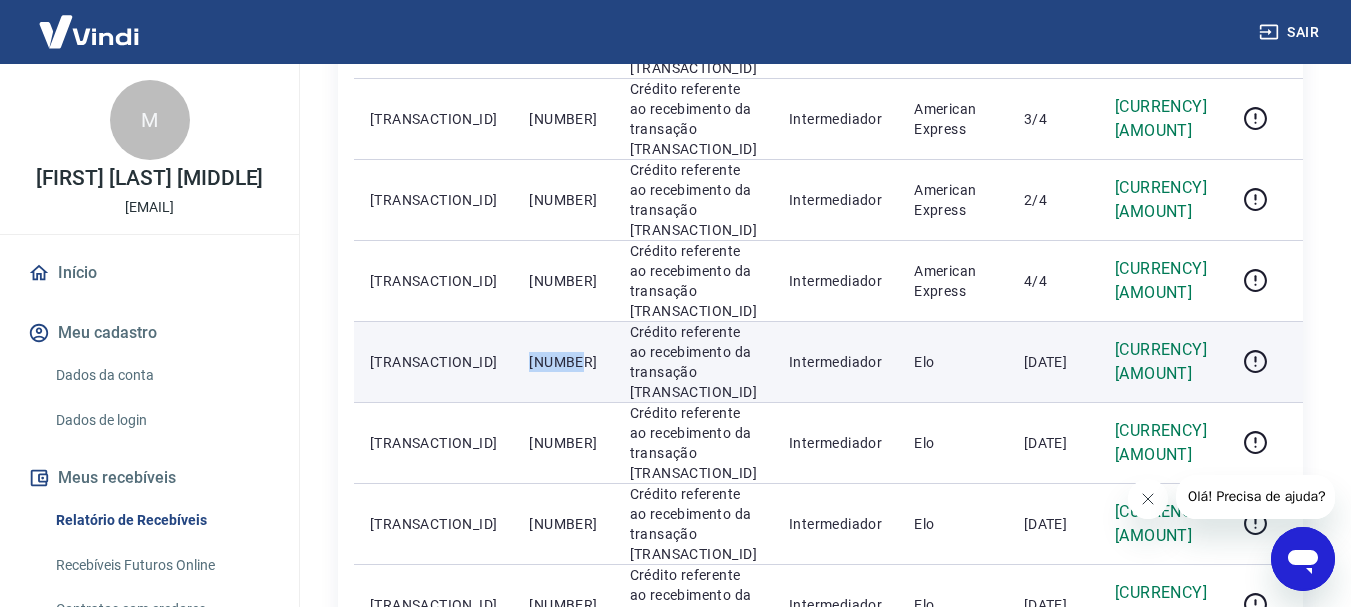 drag, startPoint x: 497, startPoint y: 212, endPoint x: 545, endPoint y: 214, distance: 48.04165 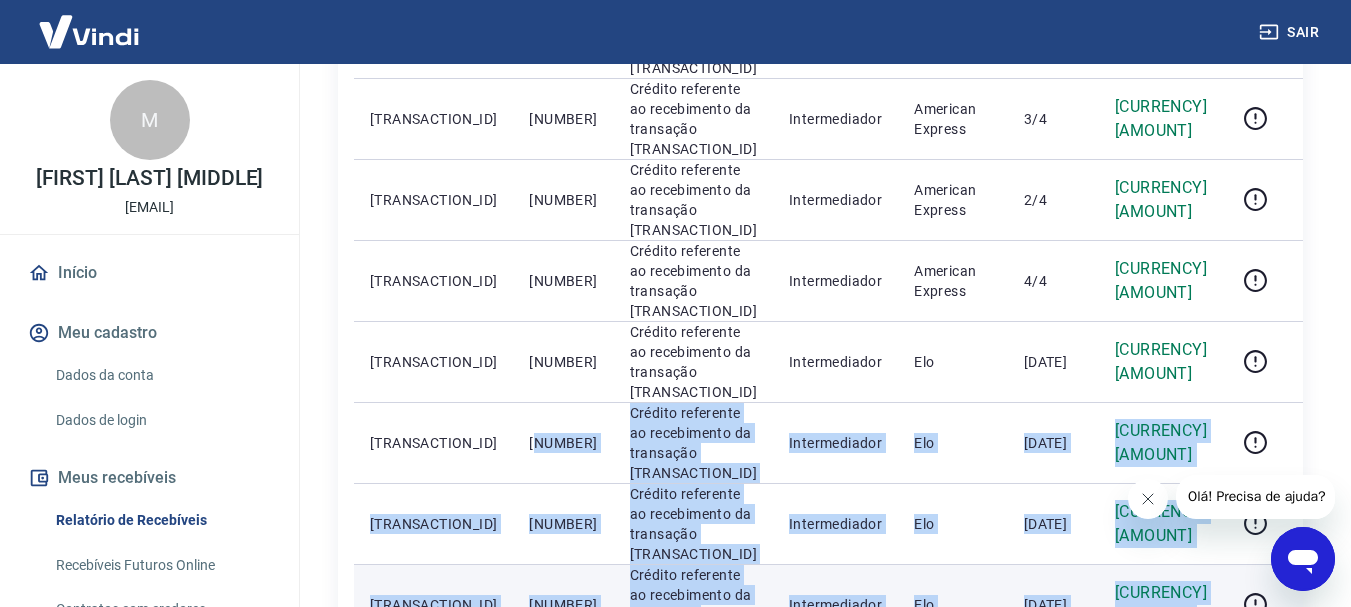 drag, startPoint x: 666, startPoint y: 300, endPoint x: 1213, endPoint y: 417, distance: 559.37286 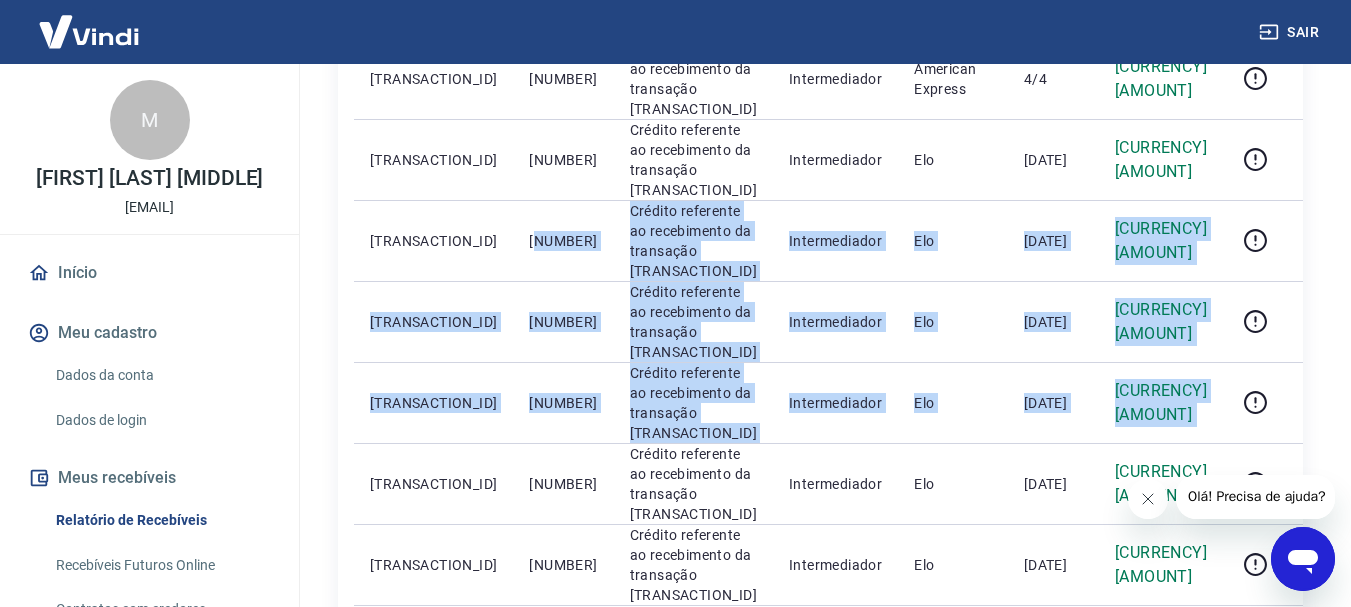 scroll, scrollTop: 1100, scrollLeft: 0, axis: vertical 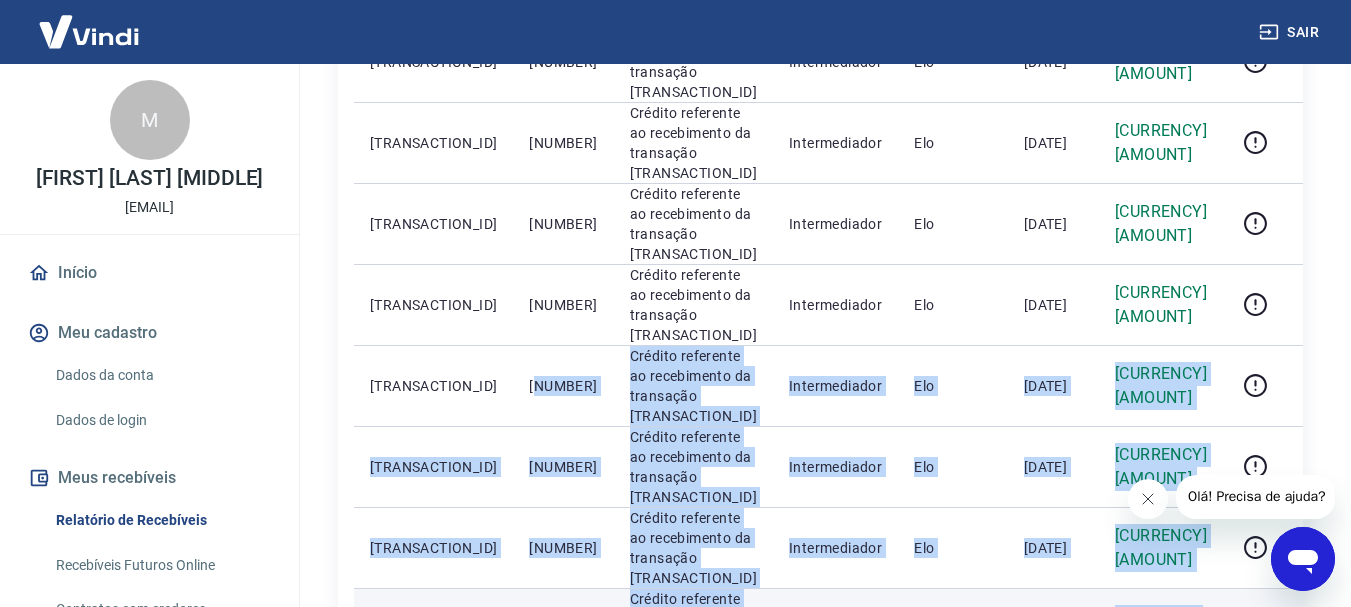 drag, startPoint x: 507, startPoint y: 169, endPoint x: 1196, endPoint y: 357, distance: 714.18835 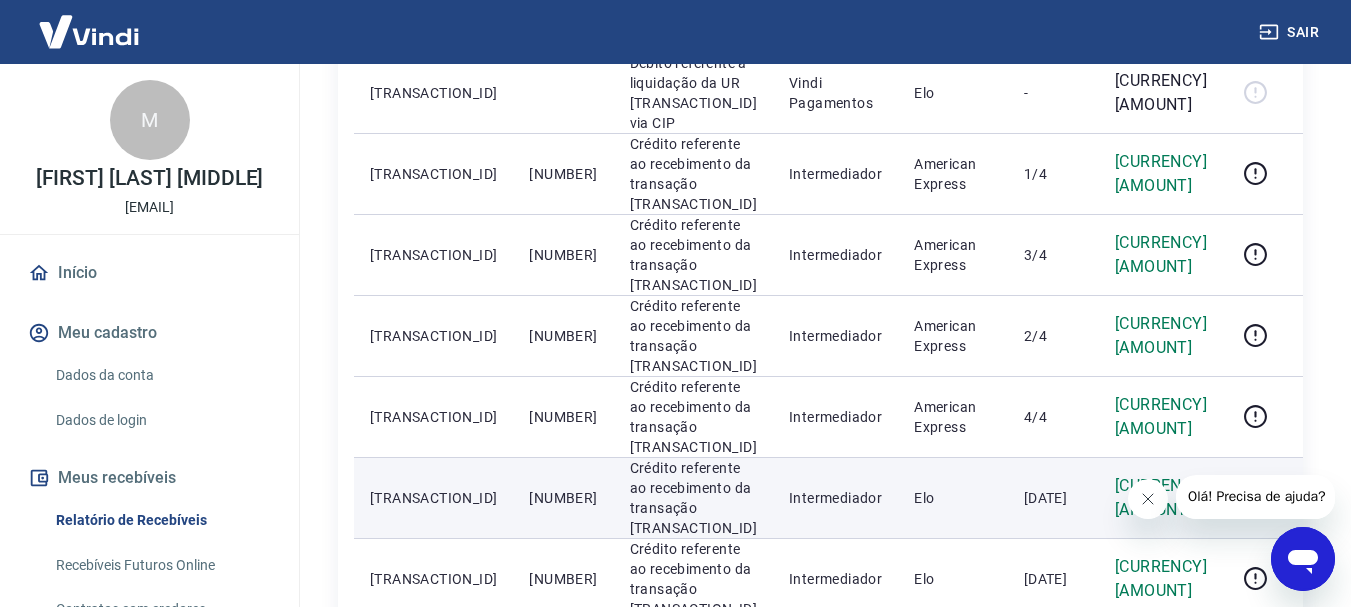 scroll, scrollTop: 800, scrollLeft: 0, axis: vertical 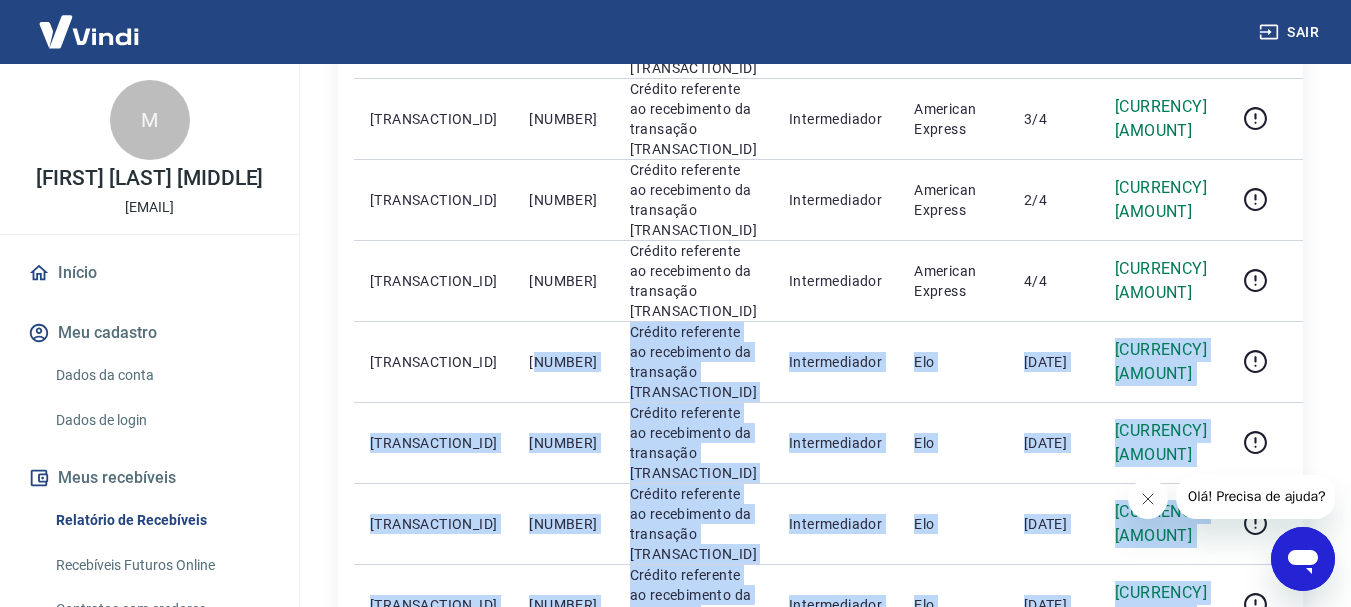 drag, startPoint x: 505, startPoint y: 218, endPoint x: 1191, endPoint y: 457, distance: 726.44135 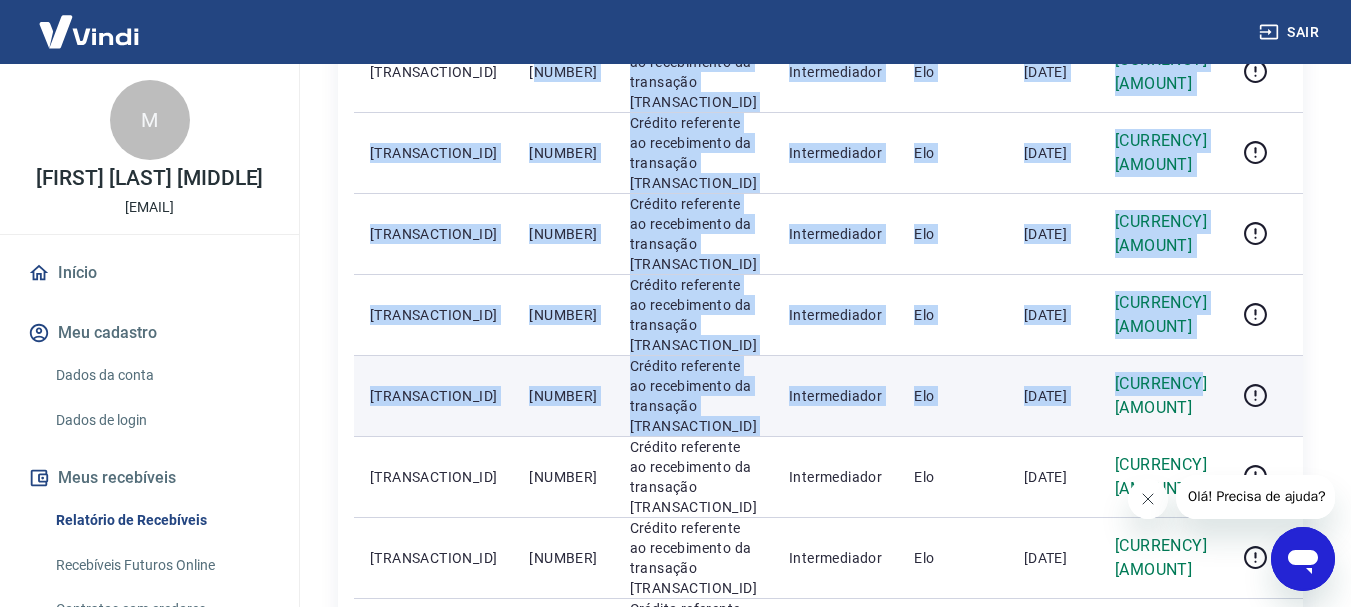scroll, scrollTop: 1100, scrollLeft: 0, axis: vertical 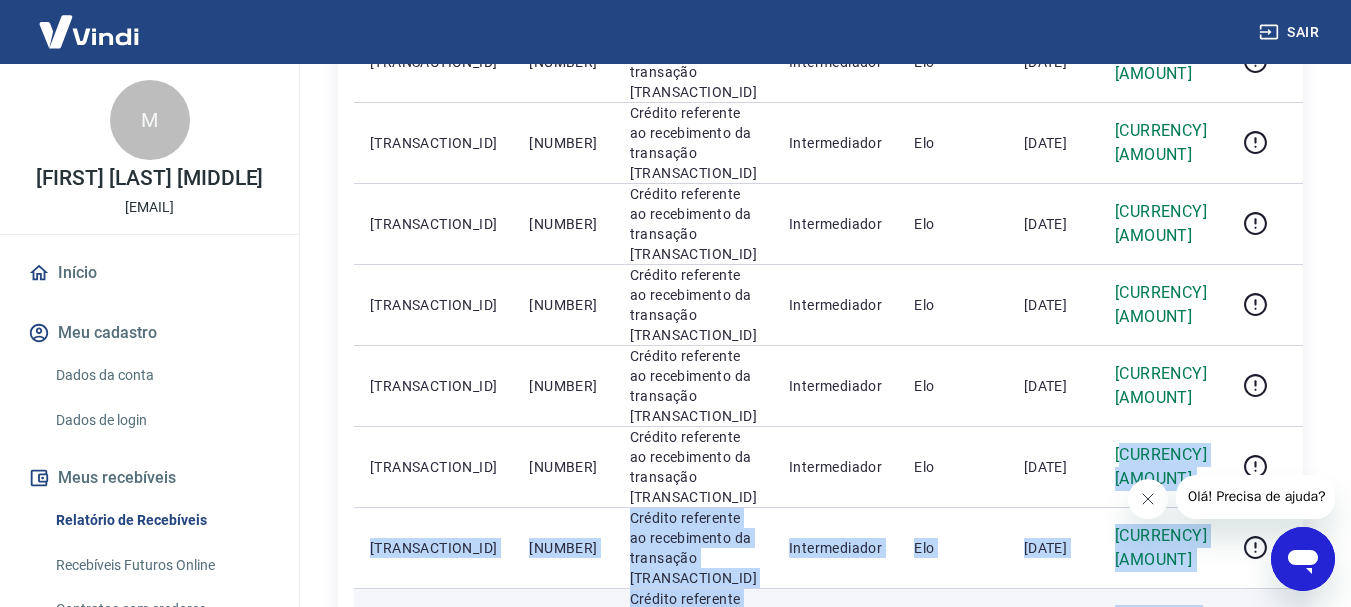 drag, startPoint x: 1138, startPoint y: 240, endPoint x: 1189, endPoint y: 376, distance: 145.24806 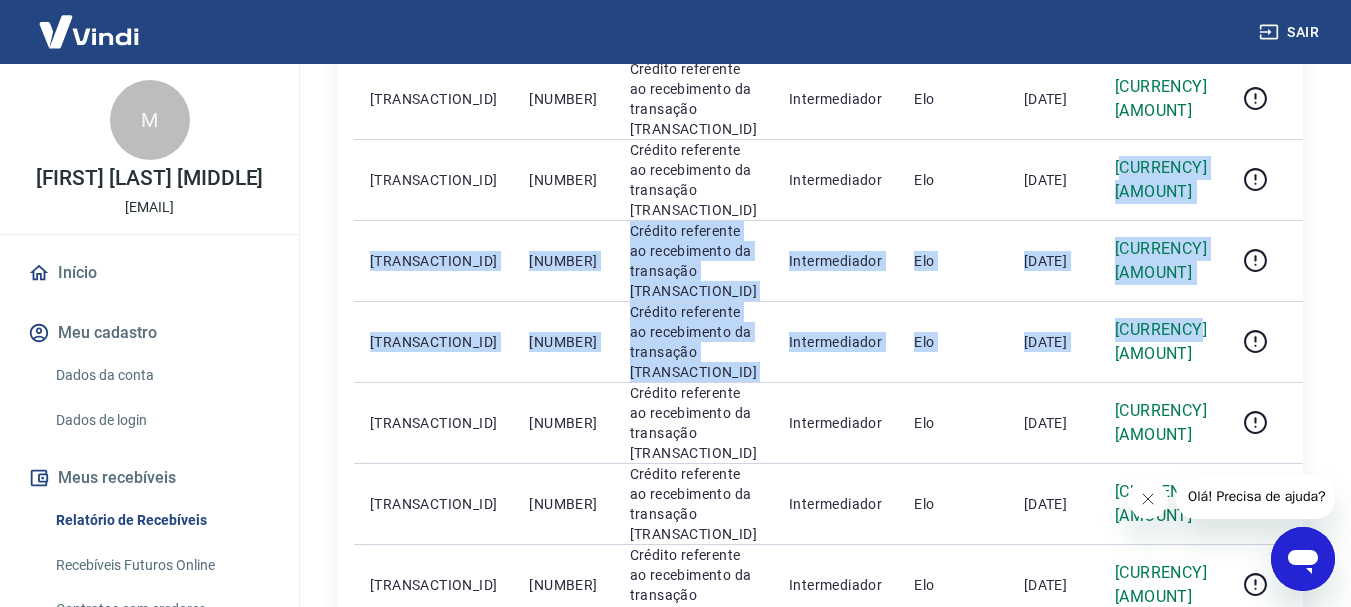 scroll, scrollTop: 1400, scrollLeft: 0, axis: vertical 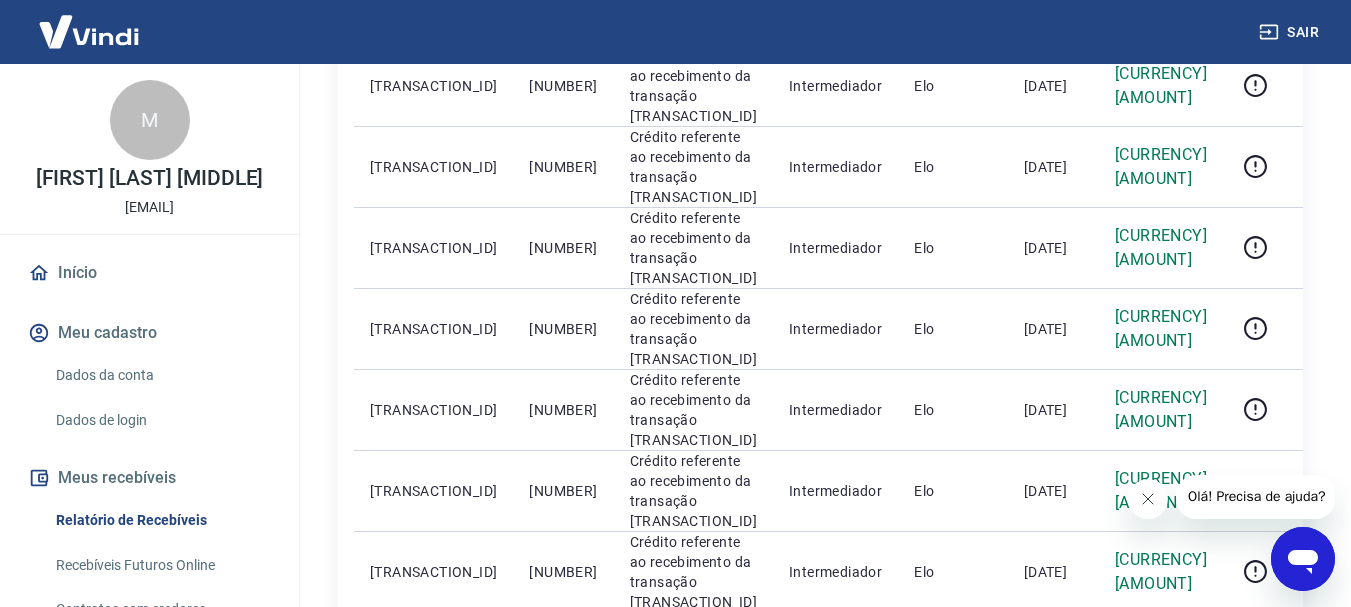 click on "2" at bounding box center [1062, 750] 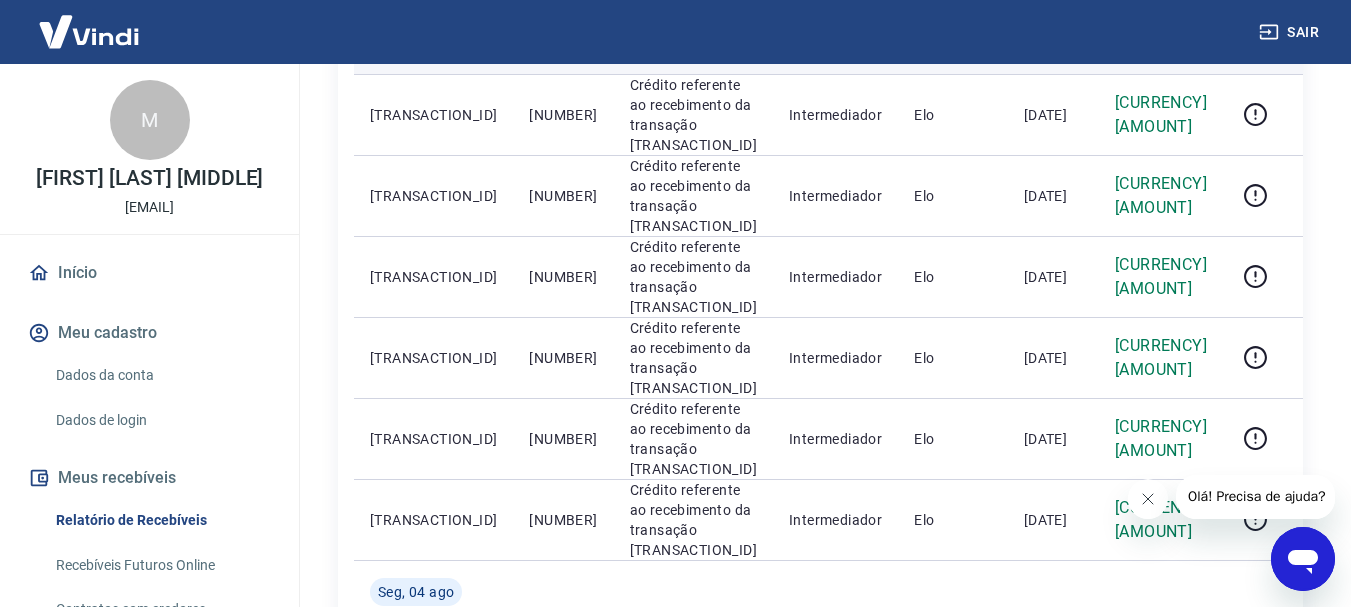 scroll, scrollTop: 400, scrollLeft: 0, axis: vertical 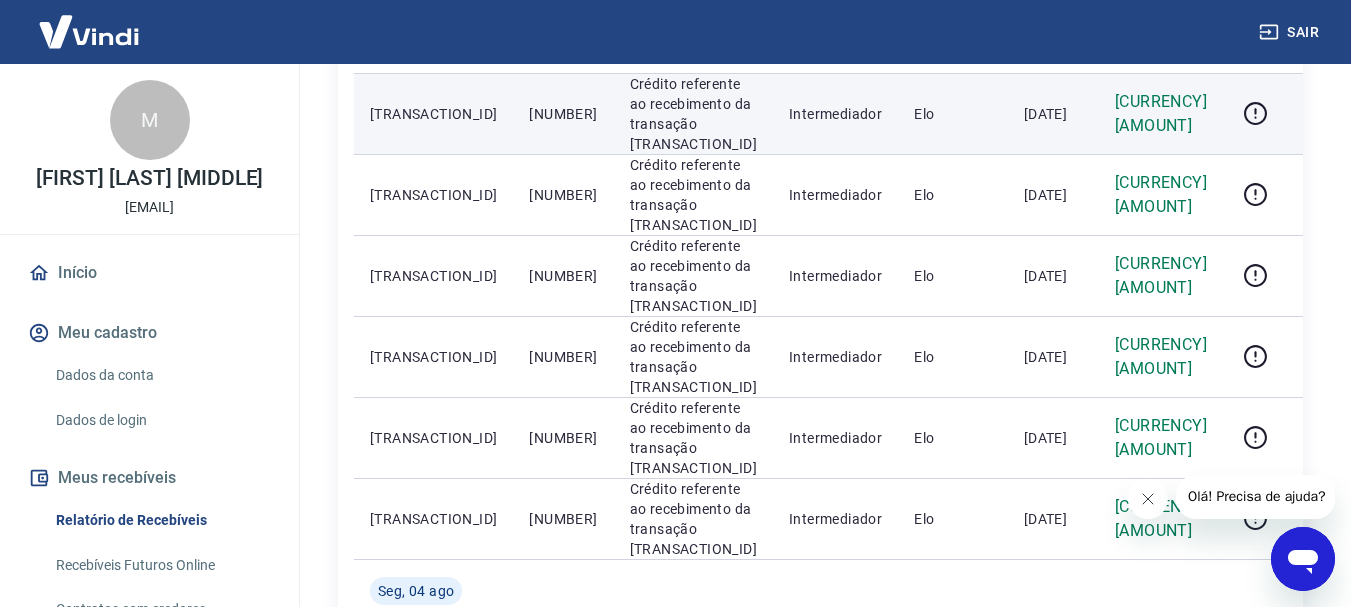 click on "[NUMBER]" at bounding box center [563, 114] 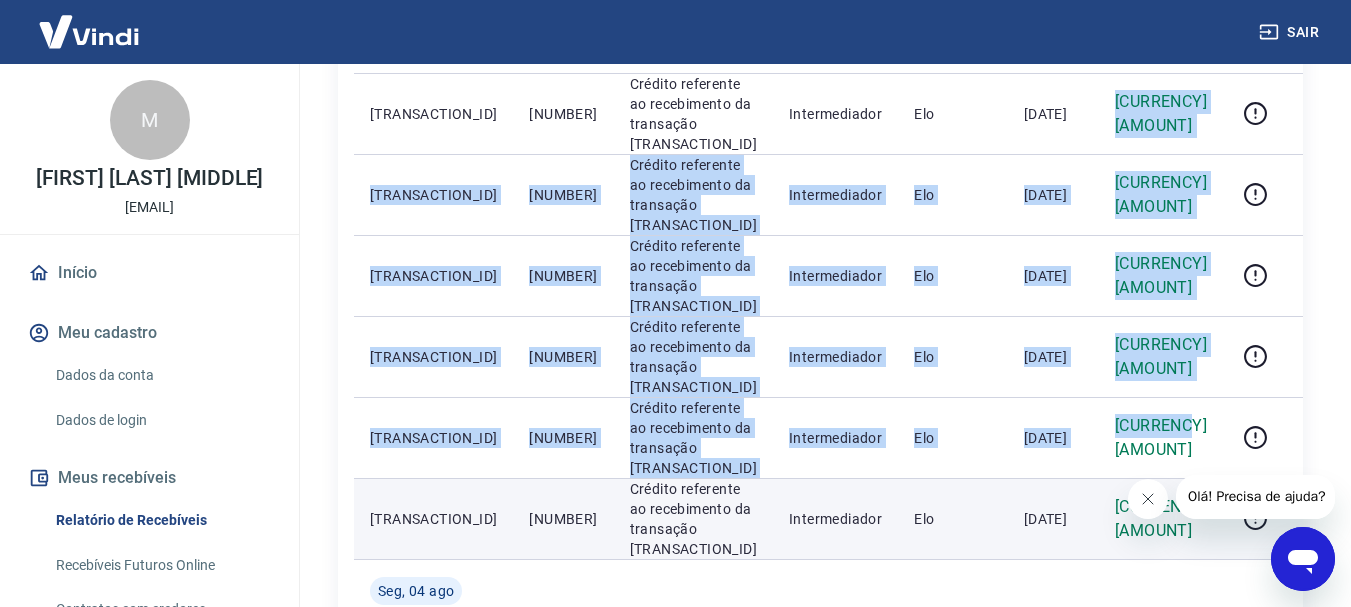 drag, startPoint x: 1127, startPoint y: 106, endPoint x: 1180, endPoint y: 435, distance: 333.24167 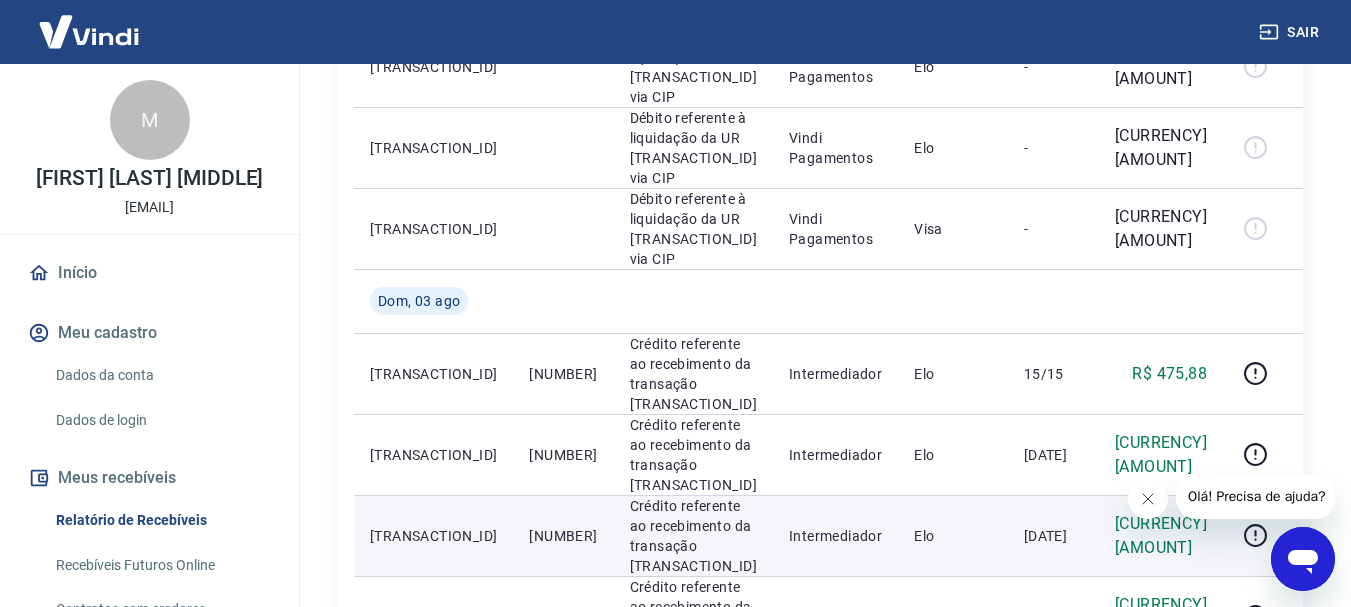 scroll, scrollTop: 1000, scrollLeft: 0, axis: vertical 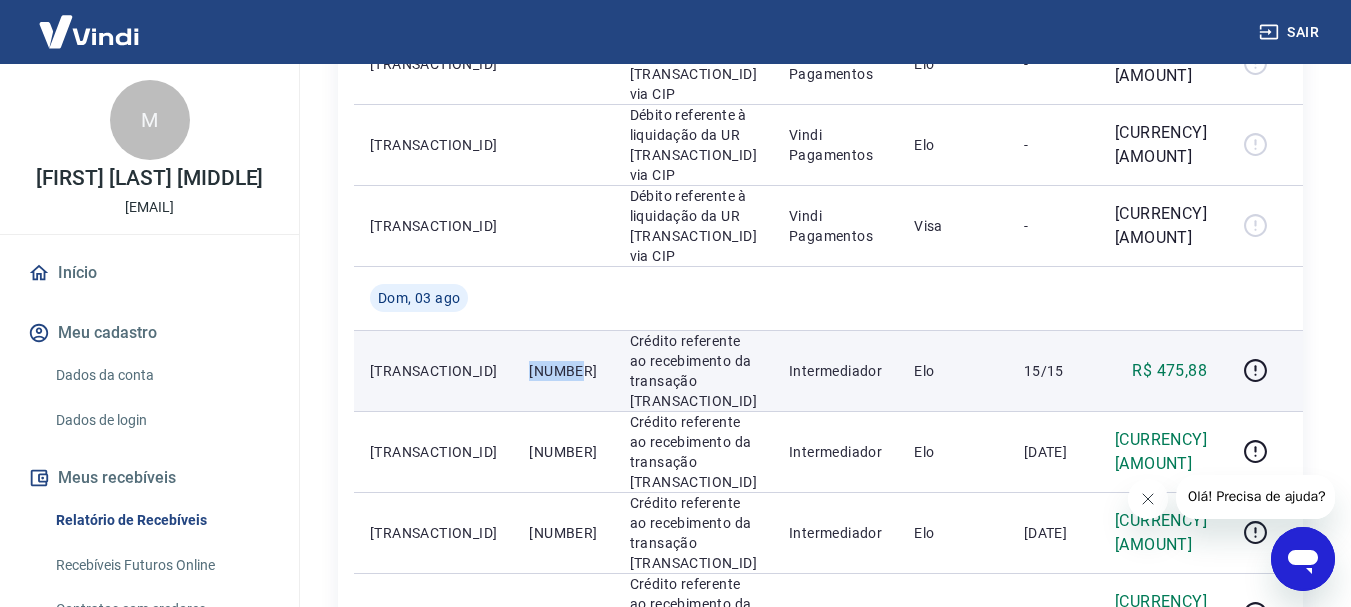 click on "[NUMBER]" at bounding box center (563, 370) 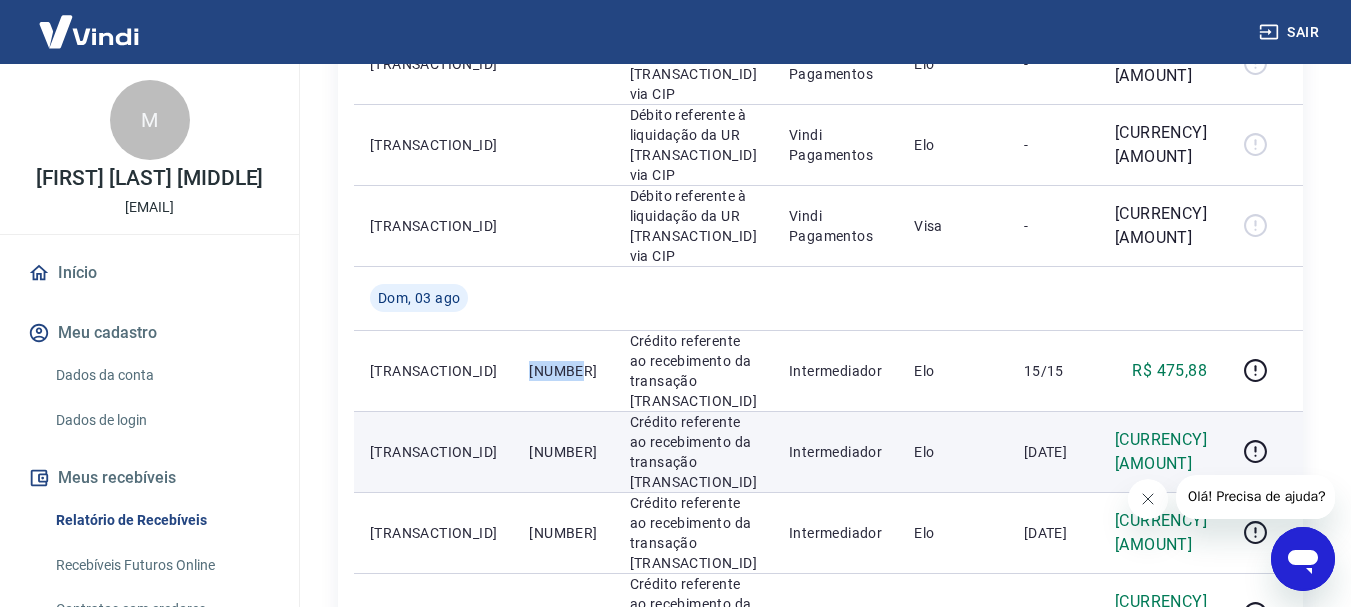 copy on "[NUMBER]" 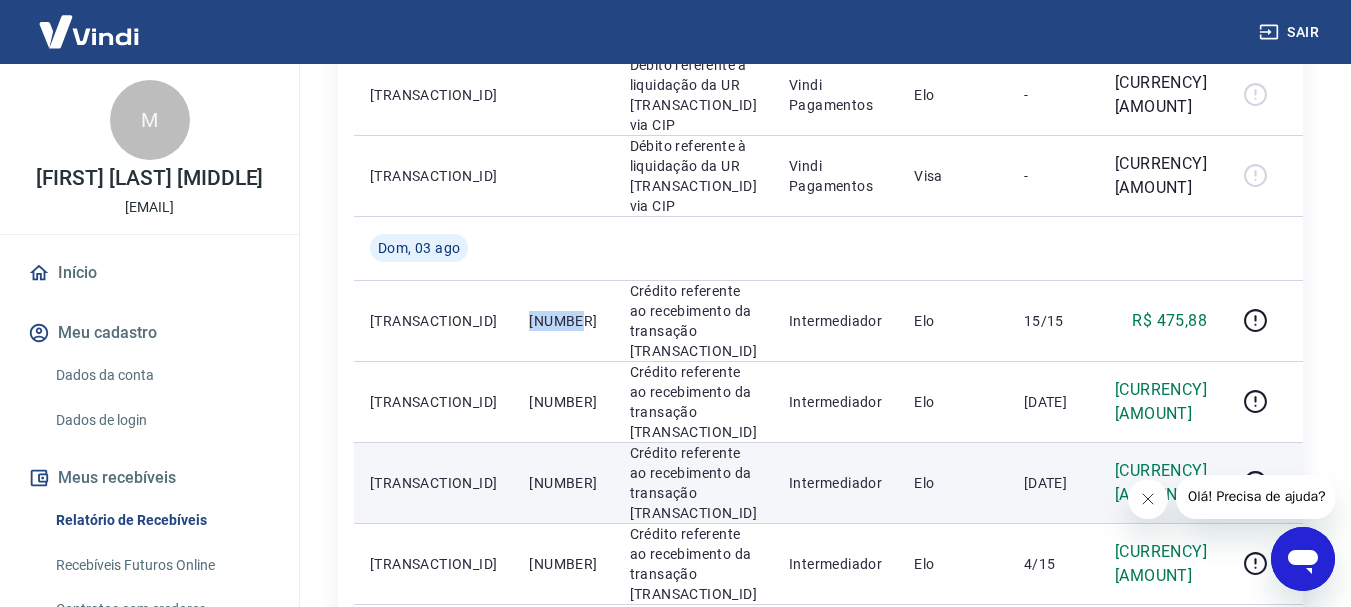 scroll, scrollTop: 1100, scrollLeft: 0, axis: vertical 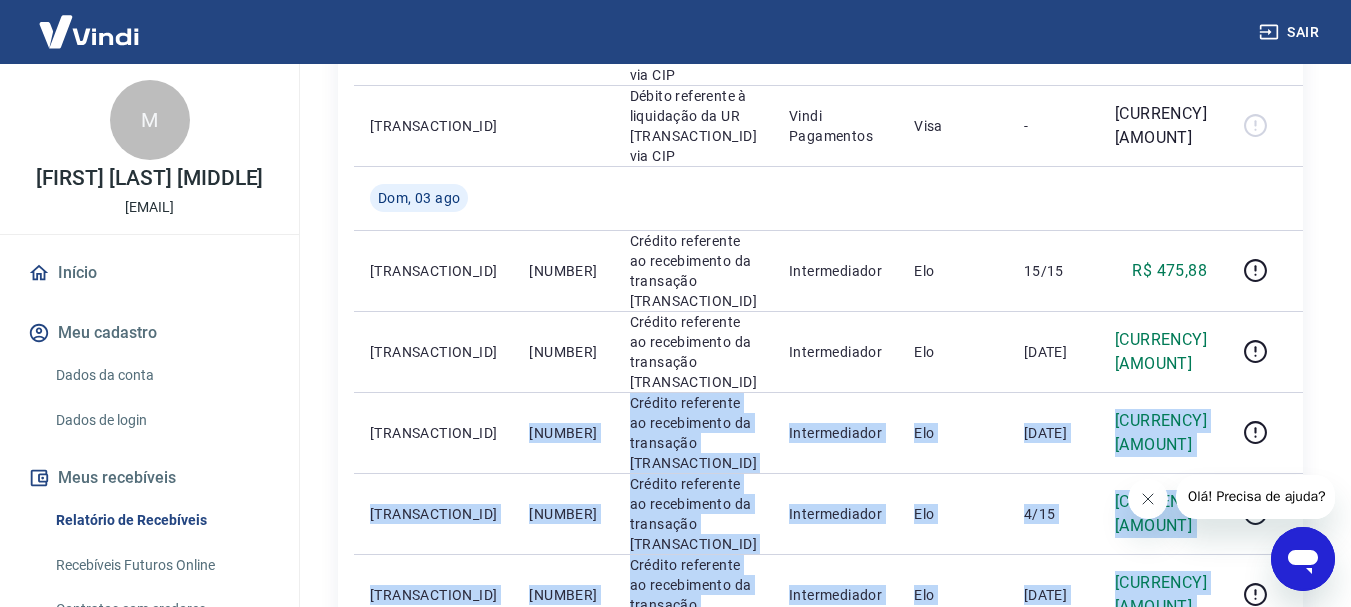 drag, startPoint x: 502, startPoint y: 229, endPoint x: 1187, endPoint y: 422, distance: 711.66986 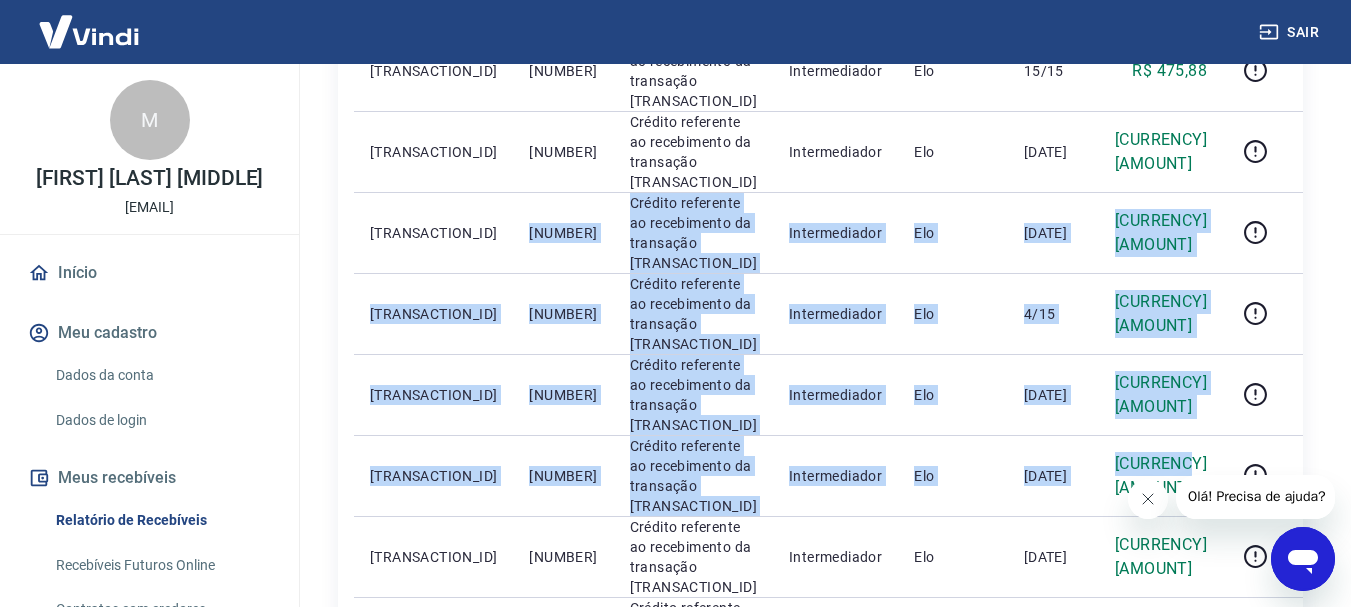 scroll, scrollTop: 1400, scrollLeft: 0, axis: vertical 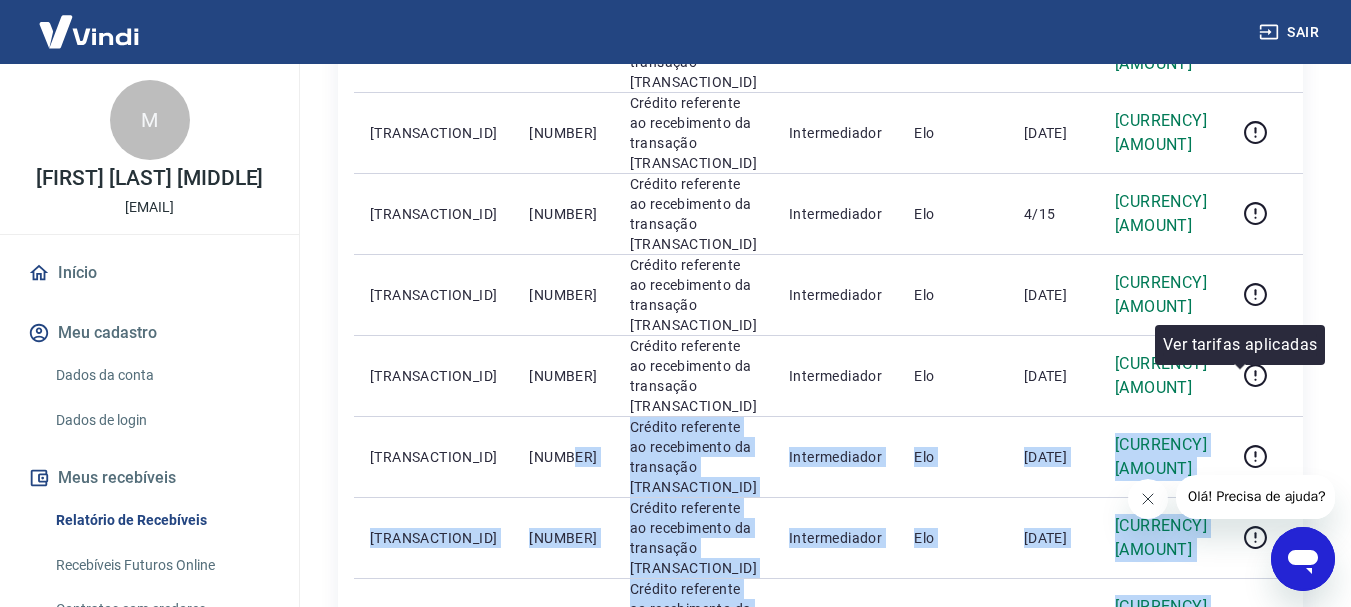 drag, startPoint x: 541, startPoint y: 205, endPoint x: 1240, endPoint y: 412, distance: 729.00616 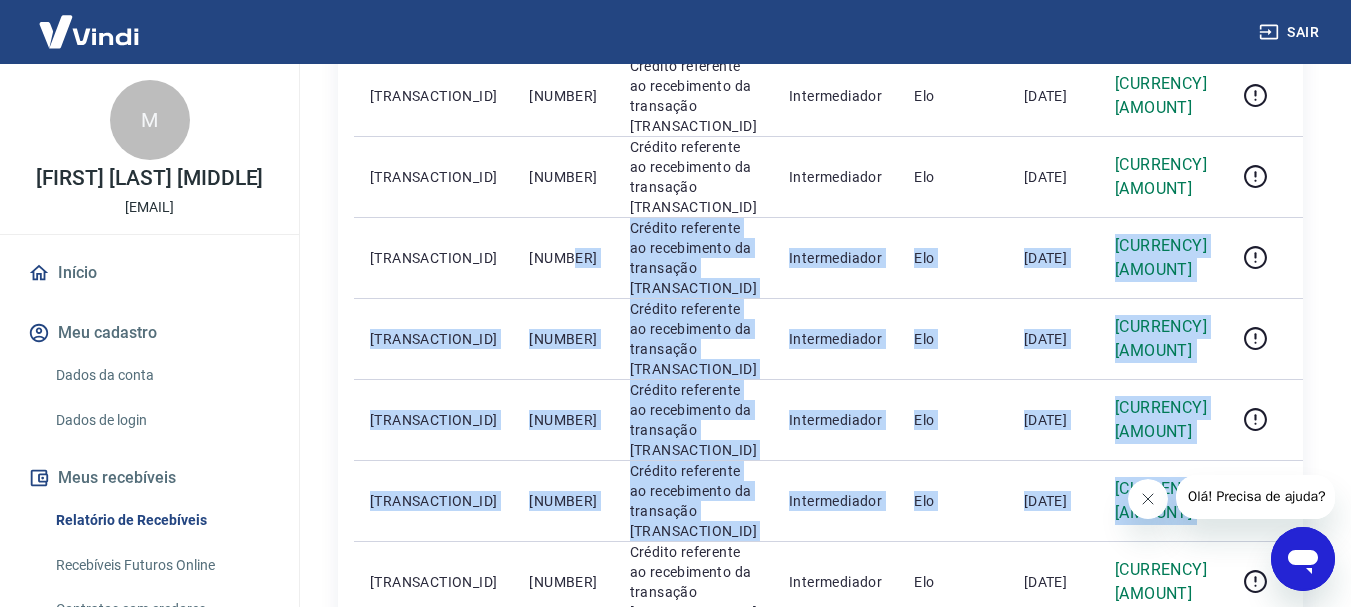 scroll, scrollTop: 1600, scrollLeft: 0, axis: vertical 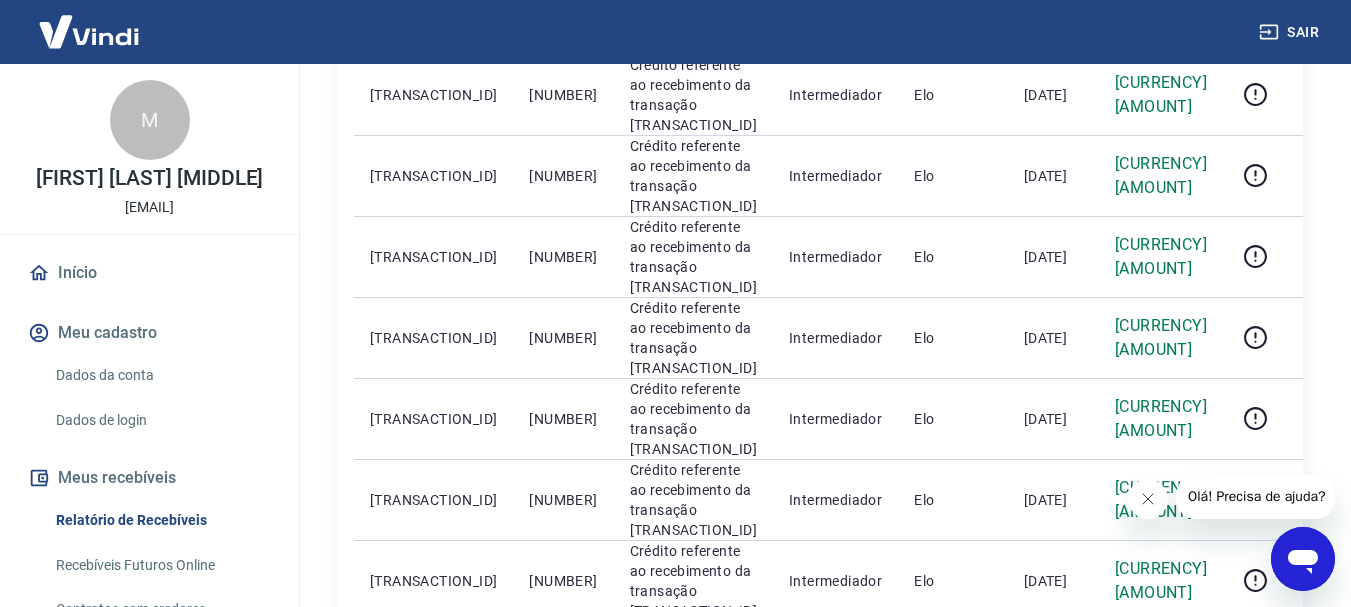 click on "3" at bounding box center [1110, 678] 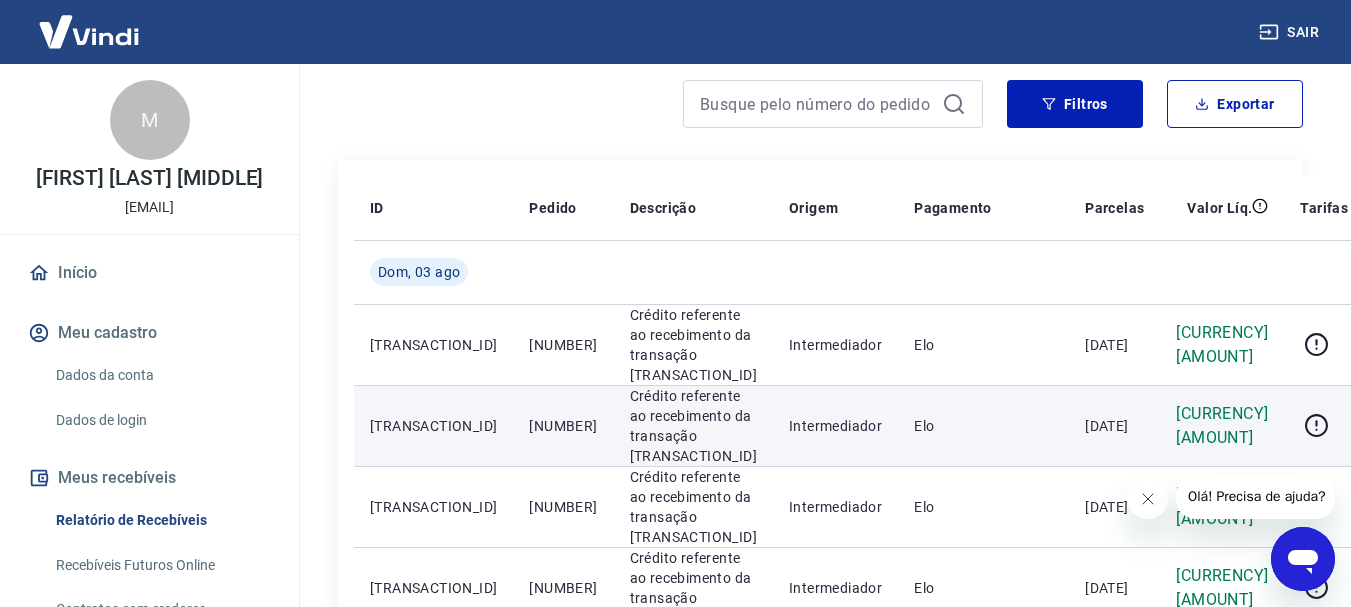 scroll, scrollTop: 300, scrollLeft: 0, axis: vertical 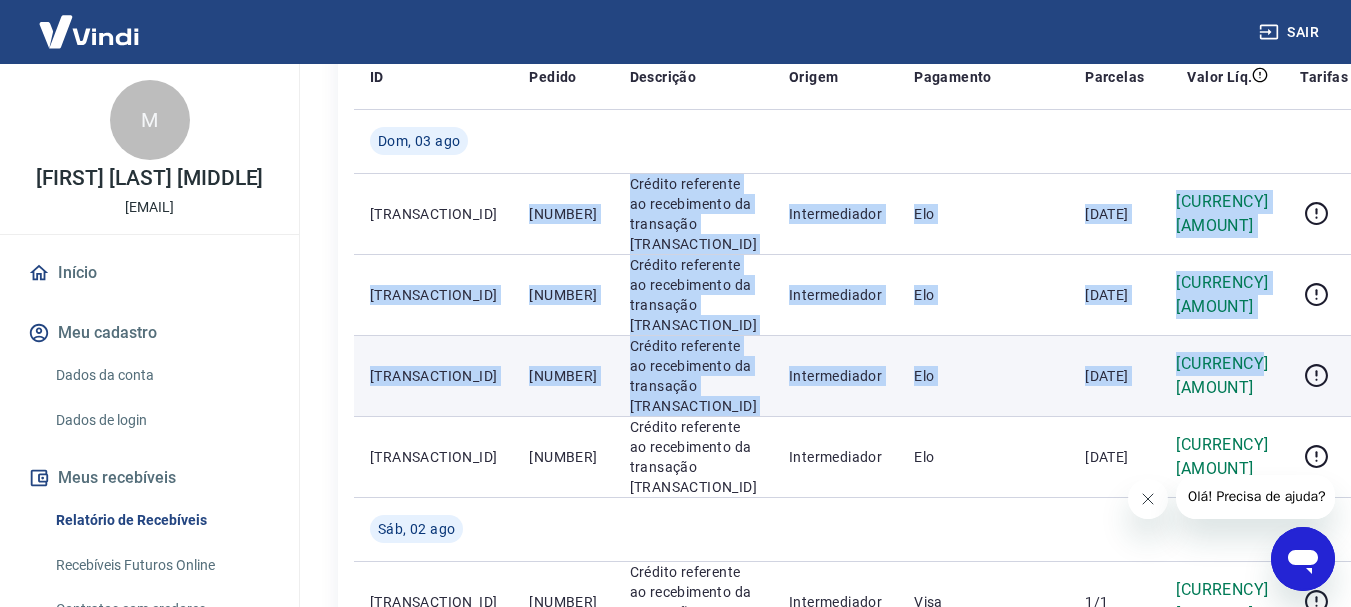 drag, startPoint x: 501, startPoint y: 224, endPoint x: 1193, endPoint y: 414, distance: 717.6099 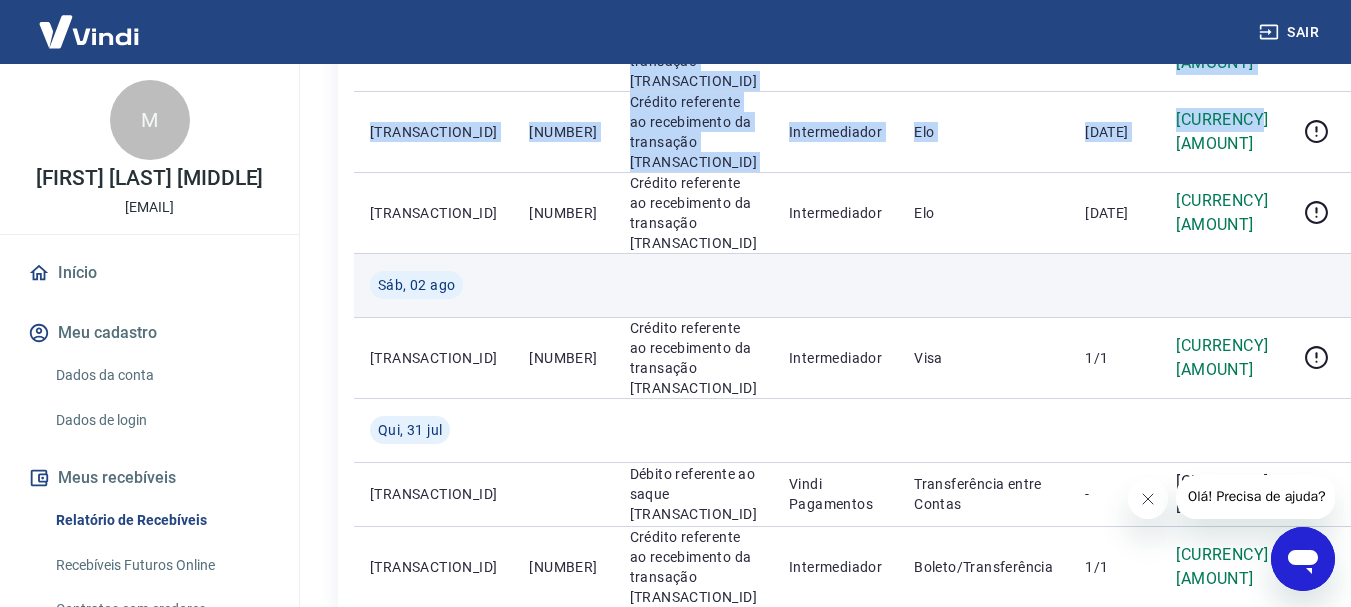 scroll, scrollTop: 600, scrollLeft: 0, axis: vertical 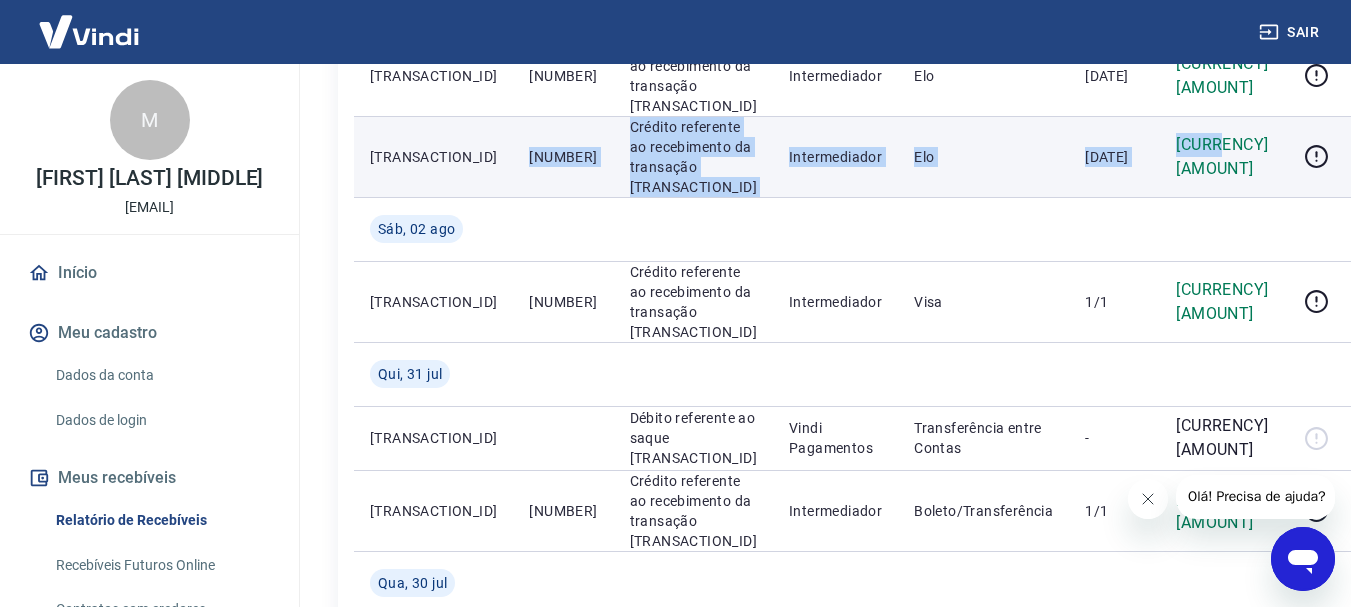 drag, startPoint x: 627, startPoint y: 228, endPoint x: 1164, endPoint y: 233, distance: 537.02325 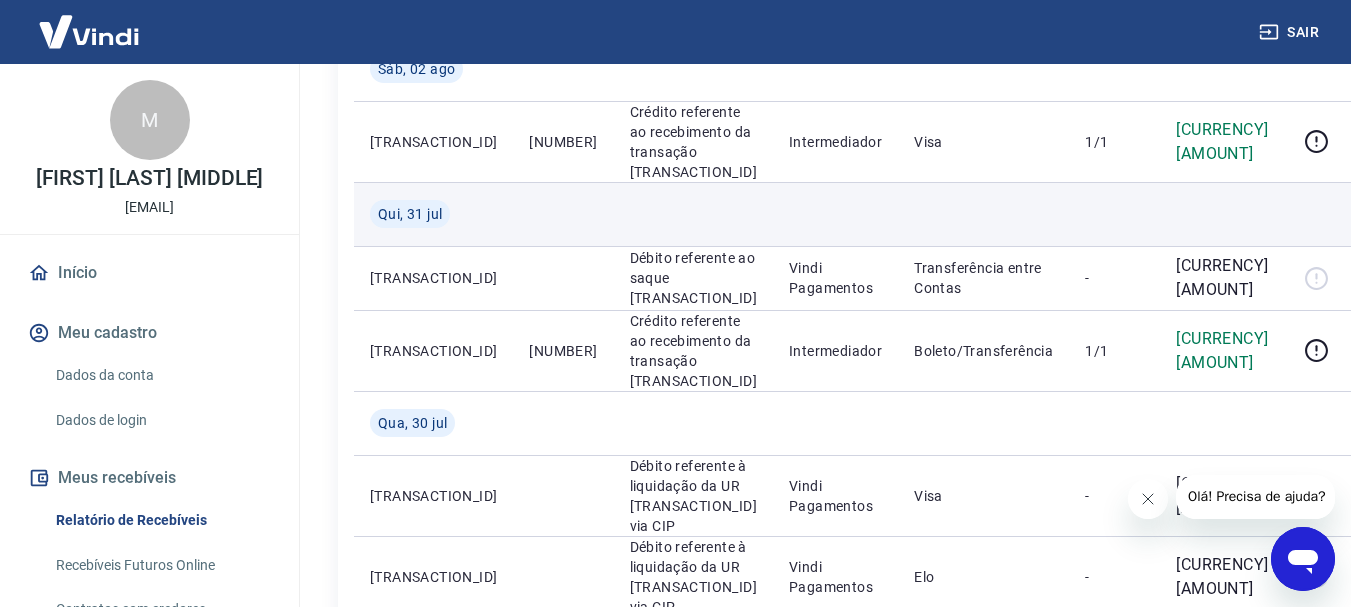 scroll, scrollTop: 800, scrollLeft: 0, axis: vertical 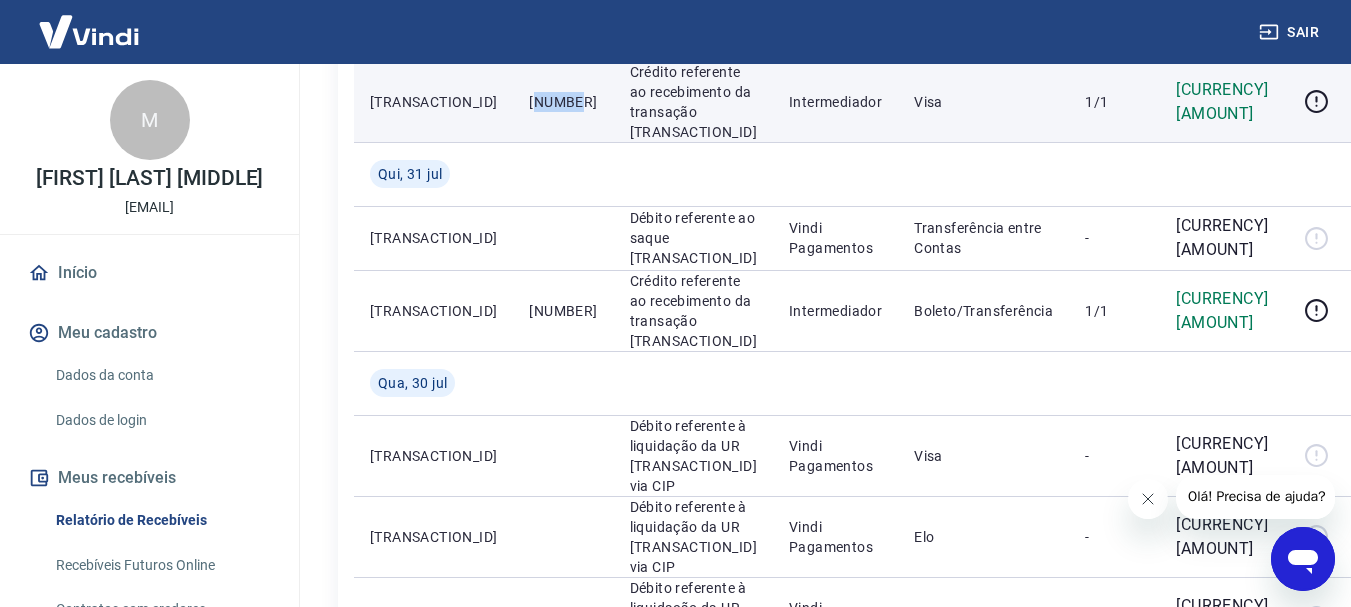 drag, startPoint x: 505, startPoint y: 190, endPoint x: 474, endPoint y: 185, distance: 31.400637 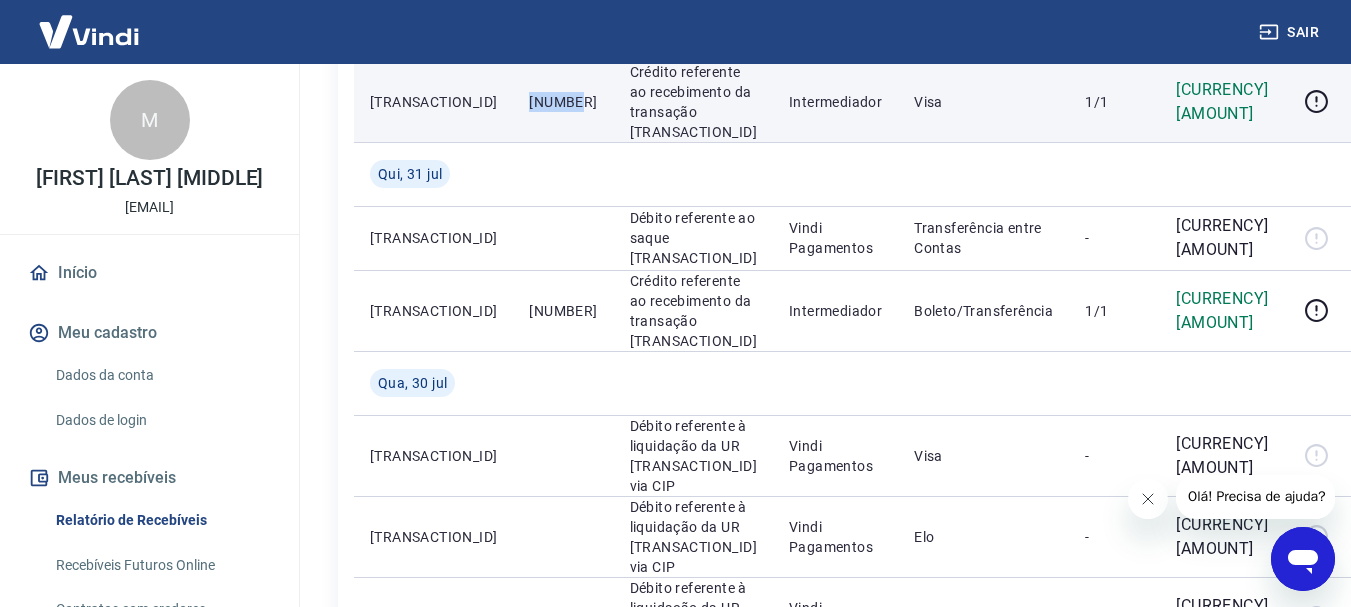 drag, startPoint x: 500, startPoint y: 185, endPoint x: 551, endPoint y: 194, distance: 51.78803 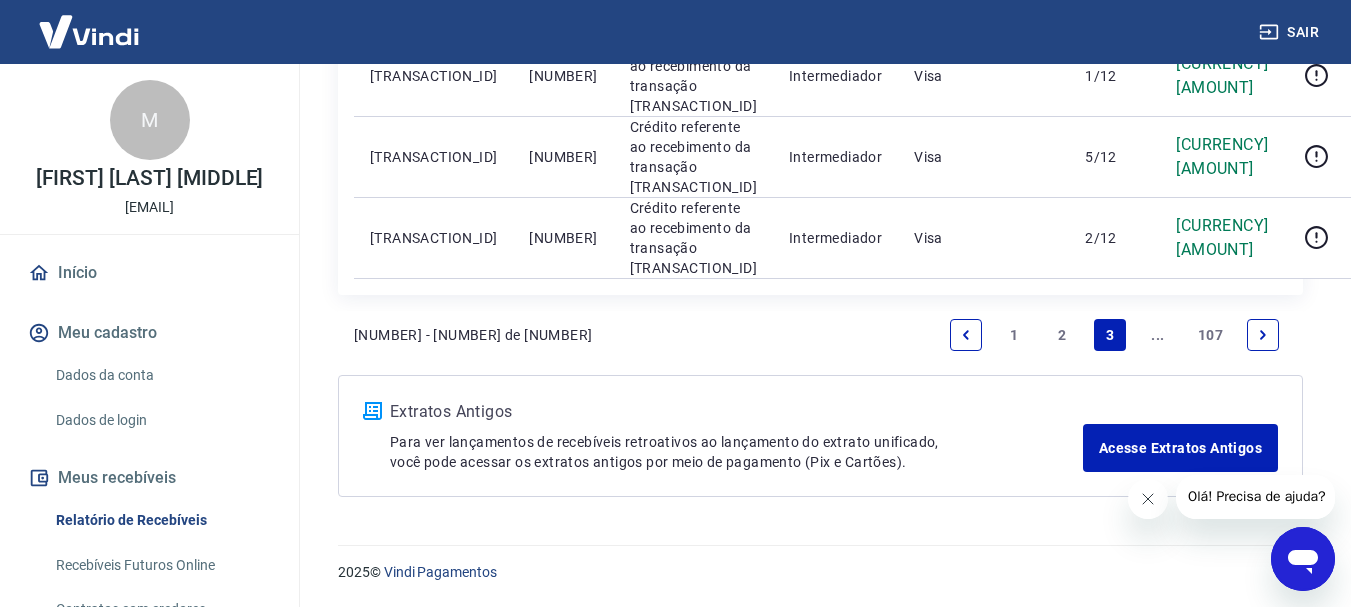 scroll, scrollTop: 2387, scrollLeft: 0, axis: vertical 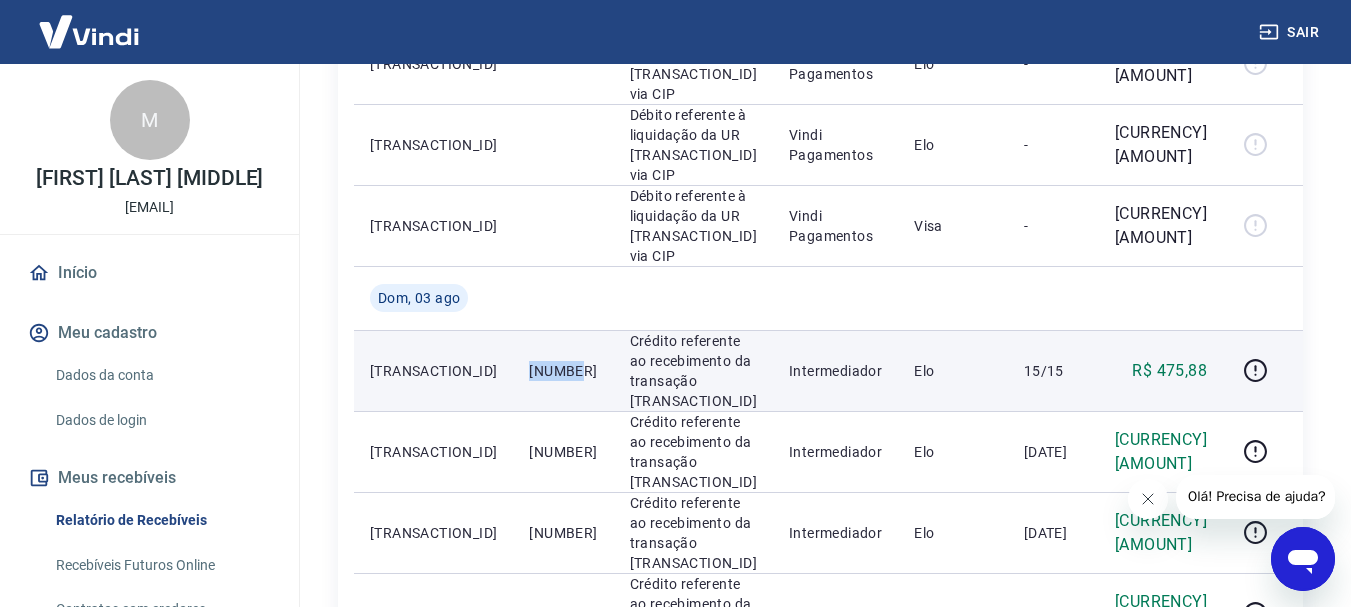 drag, startPoint x: 532, startPoint y: 211, endPoint x: 555, endPoint y: 214, distance: 23.194826 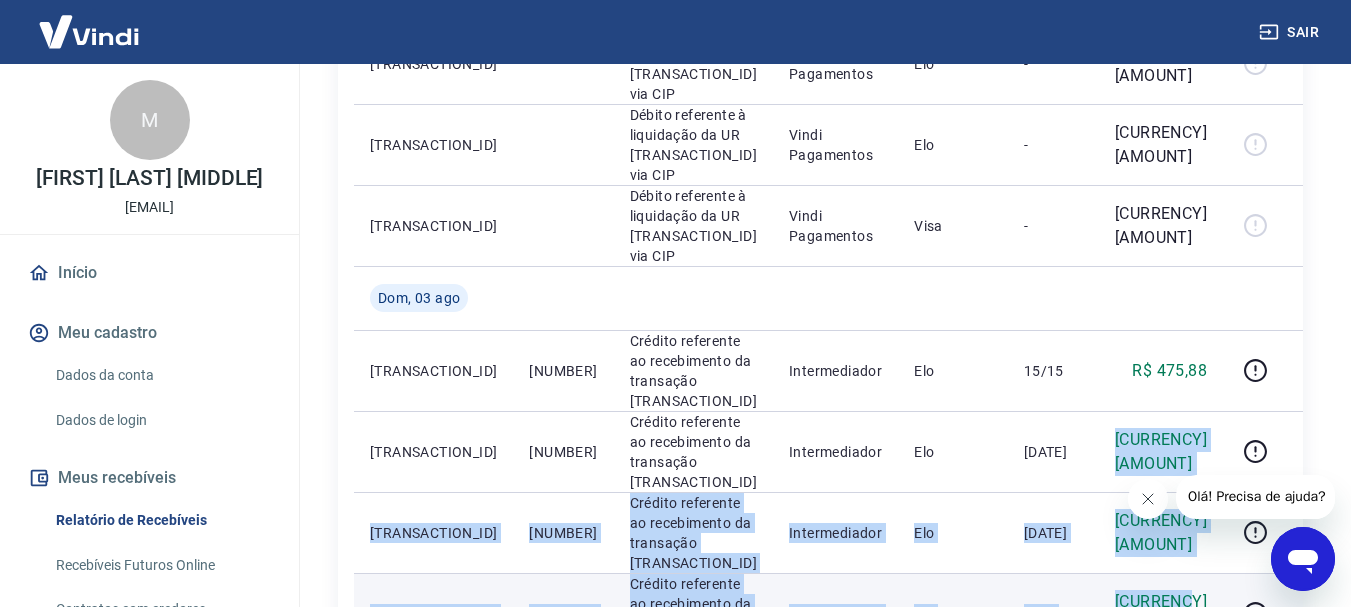 drag, startPoint x: 1148, startPoint y: 268, endPoint x: 1182, endPoint y: 383, distance: 119.92081 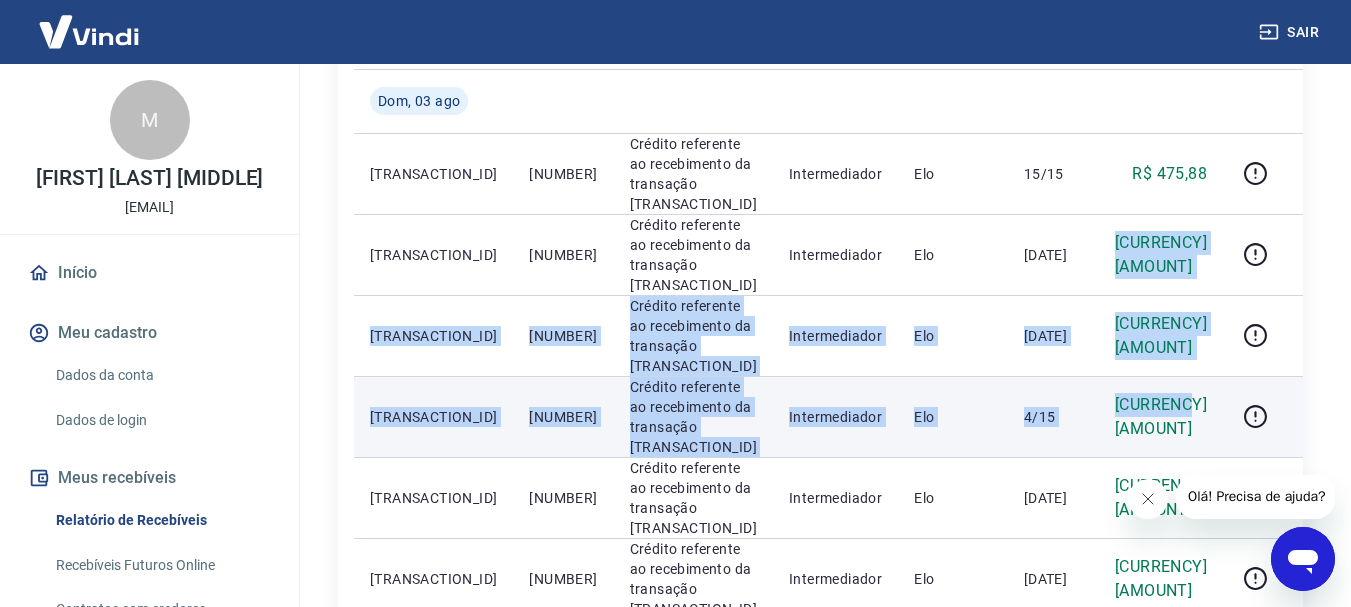 scroll, scrollTop: 1300, scrollLeft: 0, axis: vertical 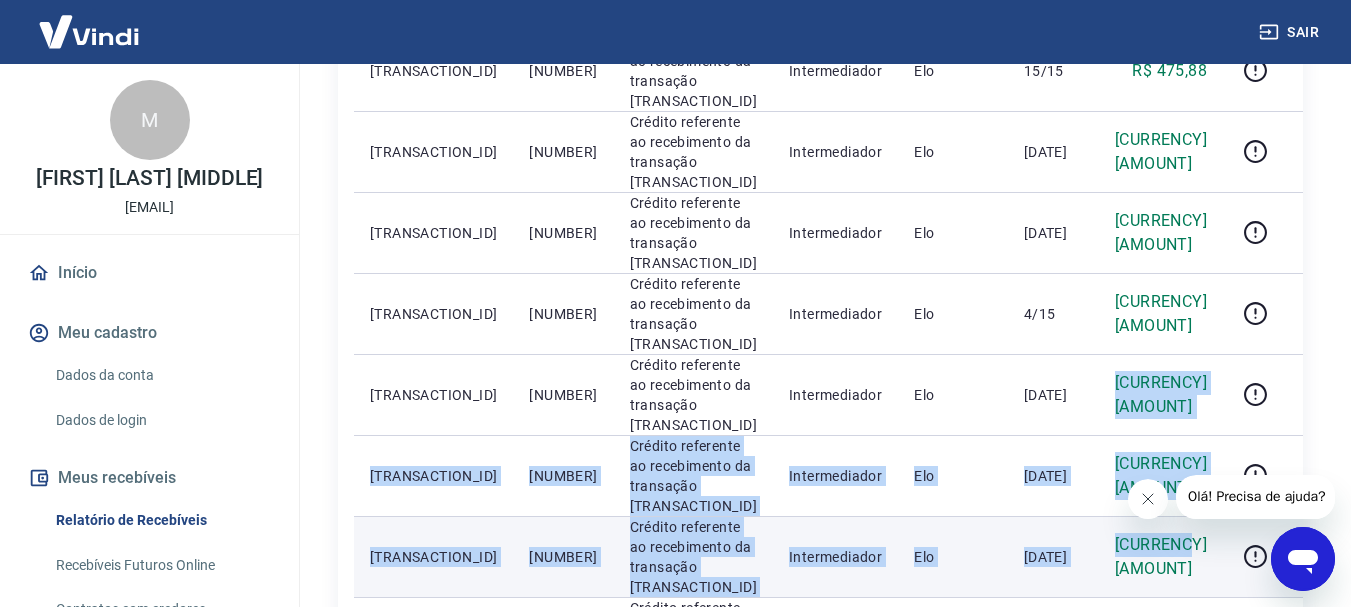 drag, startPoint x: 1109, startPoint y: 157, endPoint x: 1187, endPoint y: 292, distance: 155.91344 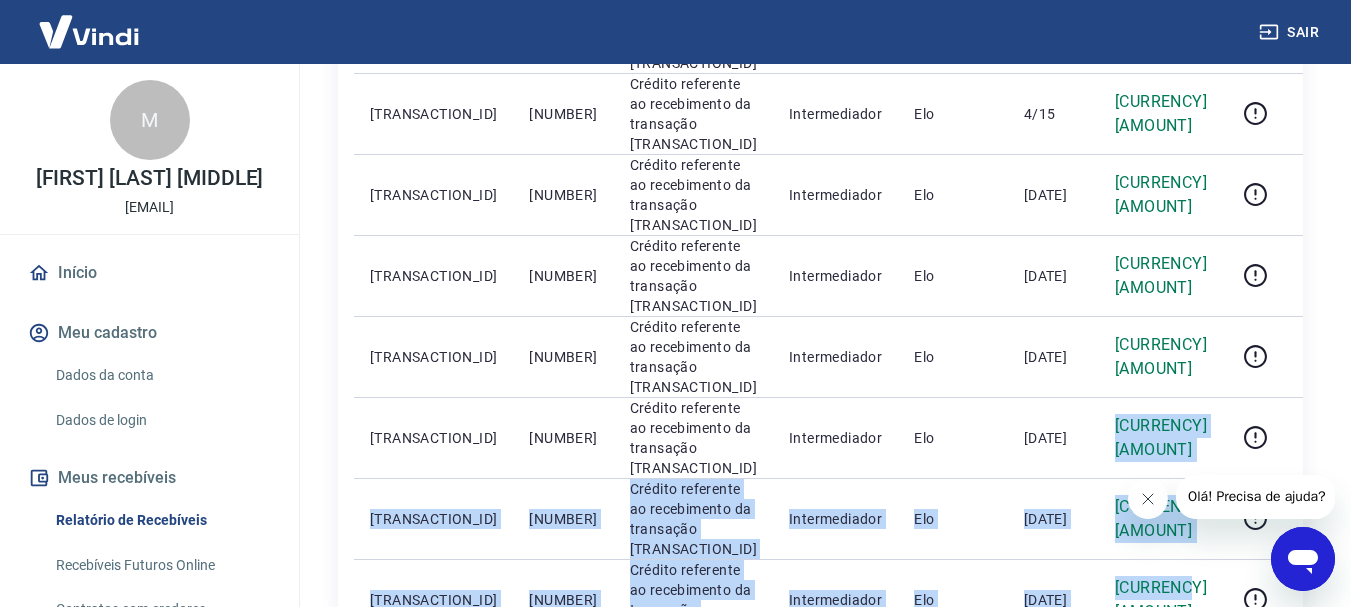 drag, startPoint x: 1118, startPoint y: 150, endPoint x: 1184, endPoint y: 342, distance: 203.02708 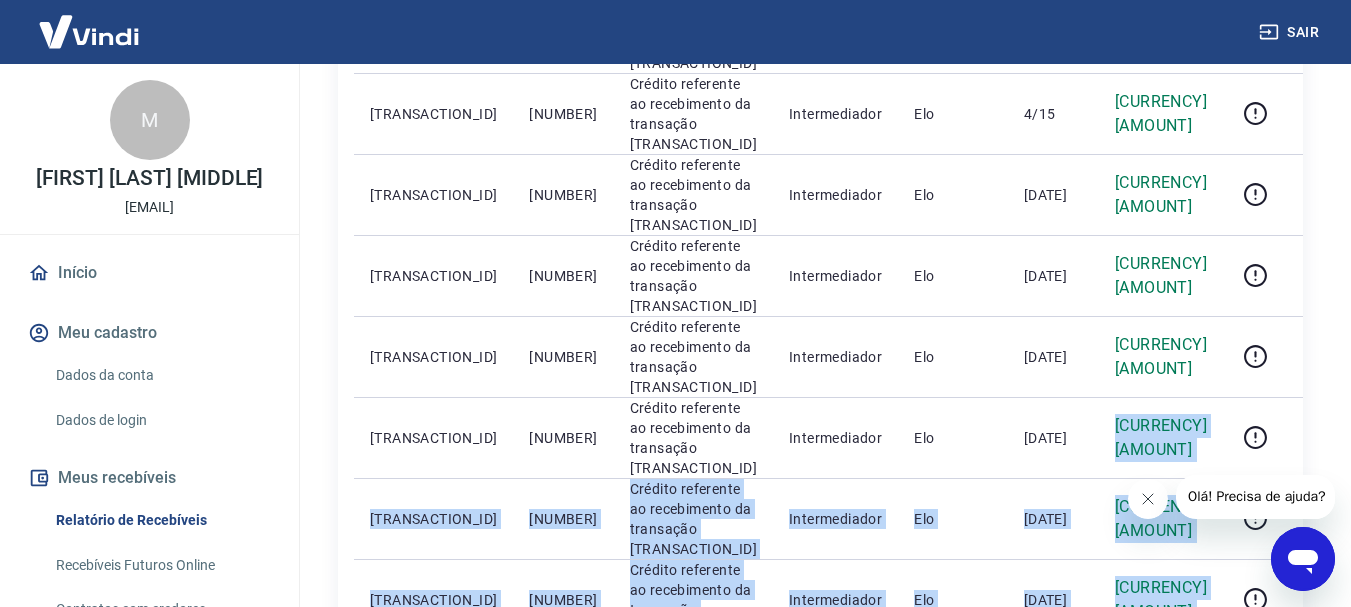 scroll, scrollTop: 1600, scrollLeft: 0, axis: vertical 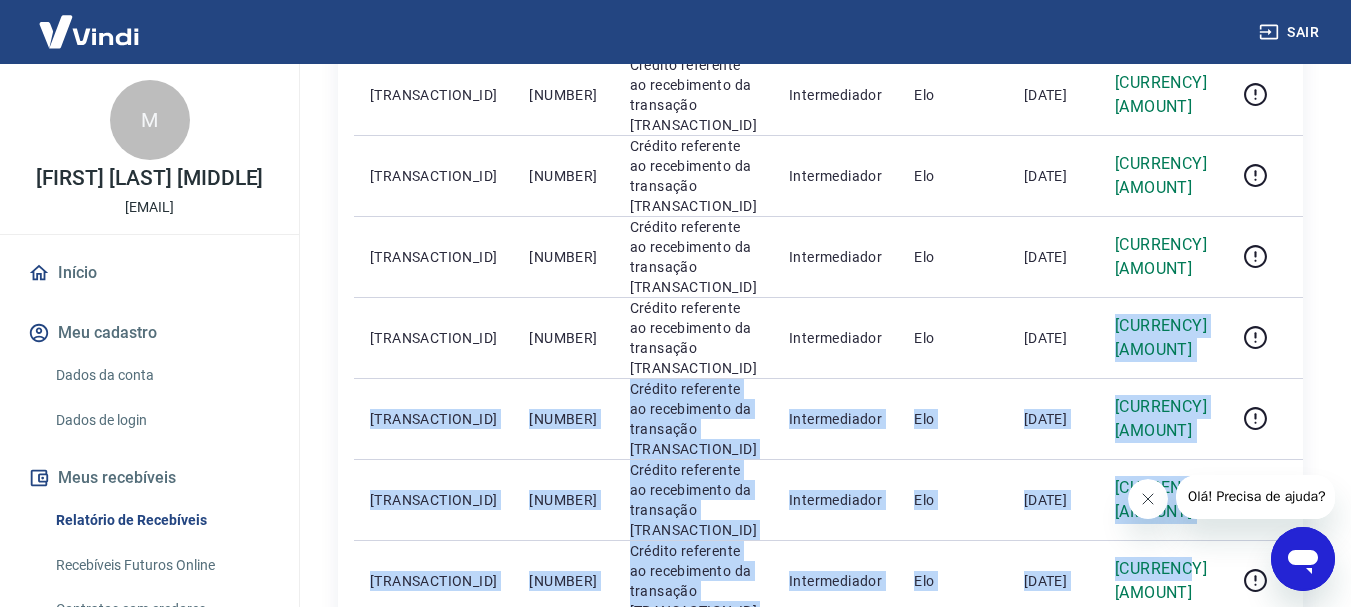 click on "3" at bounding box center (1110, 678) 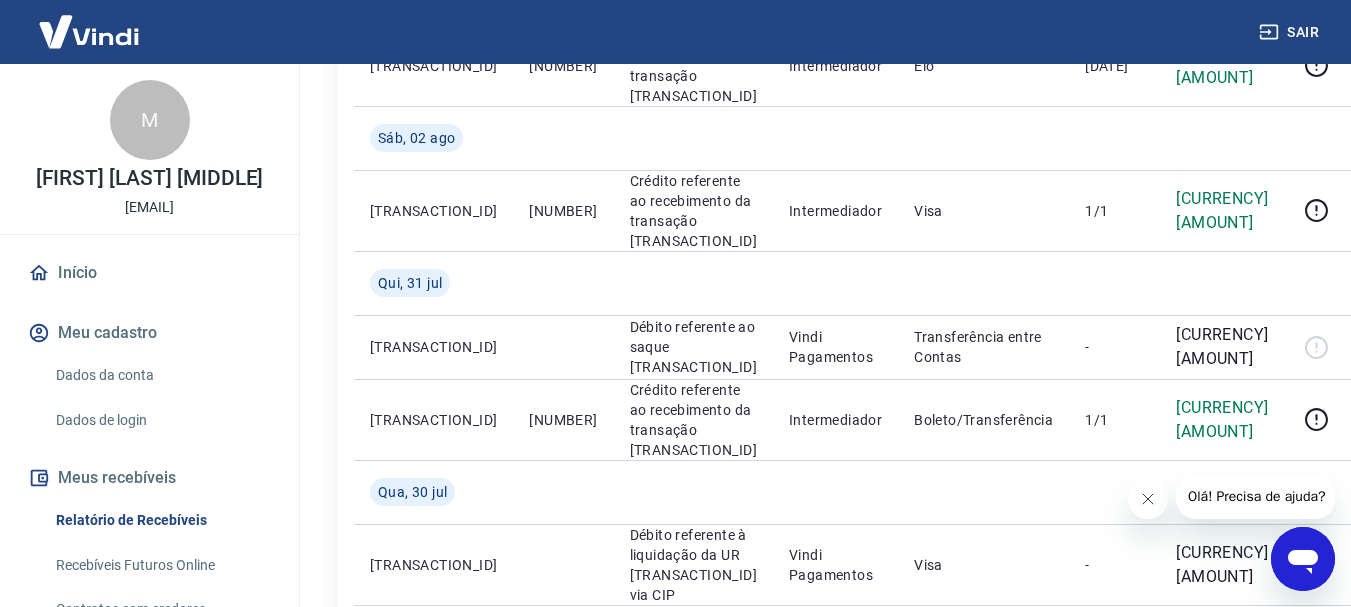 scroll, scrollTop: 700, scrollLeft: 0, axis: vertical 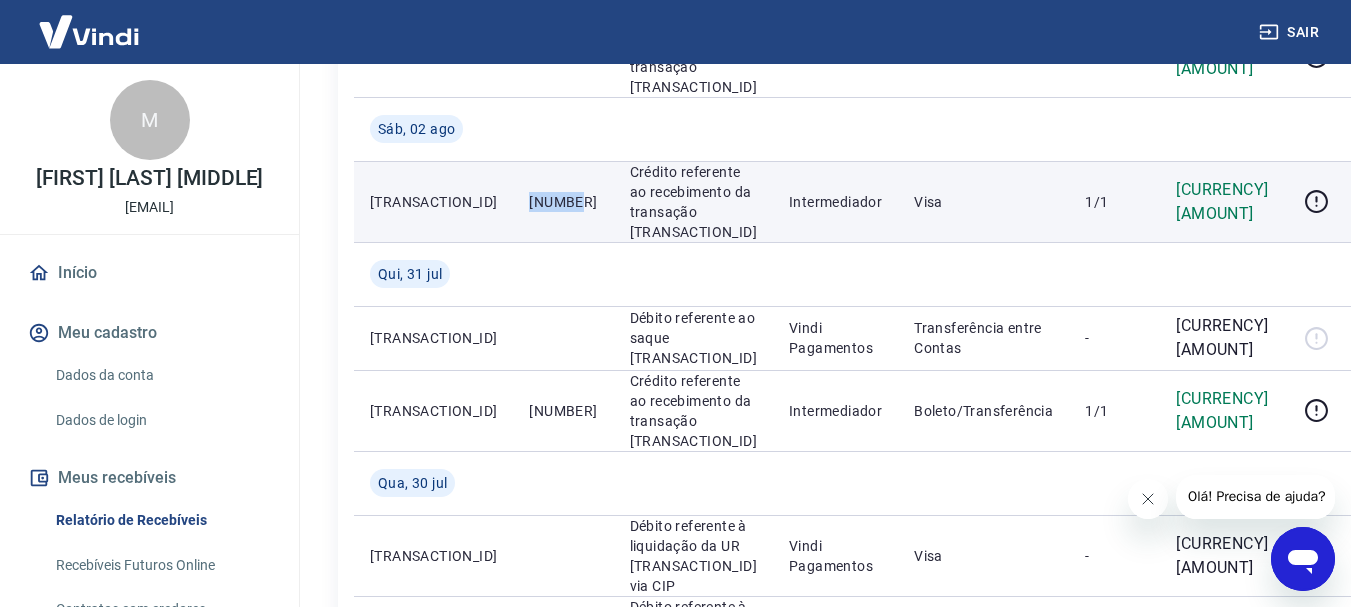 drag, startPoint x: 502, startPoint y: 289, endPoint x: 553, endPoint y: 294, distance: 51.24451 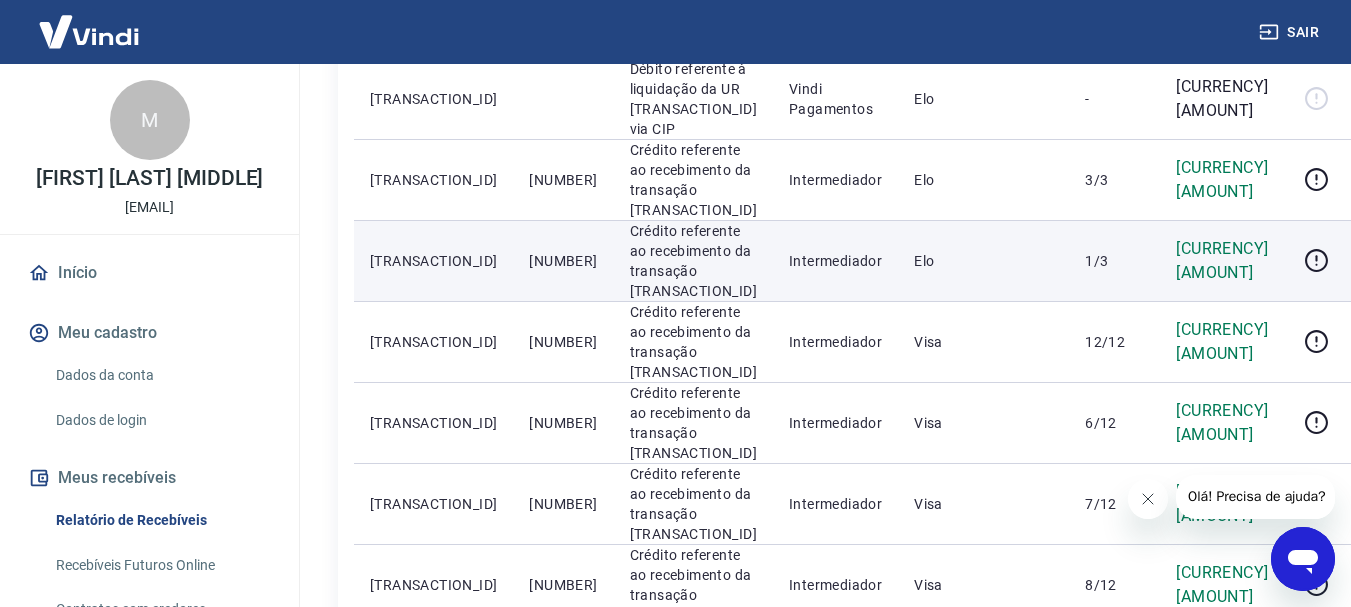scroll, scrollTop: 1600, scrollLeft: 0, axis: vertical 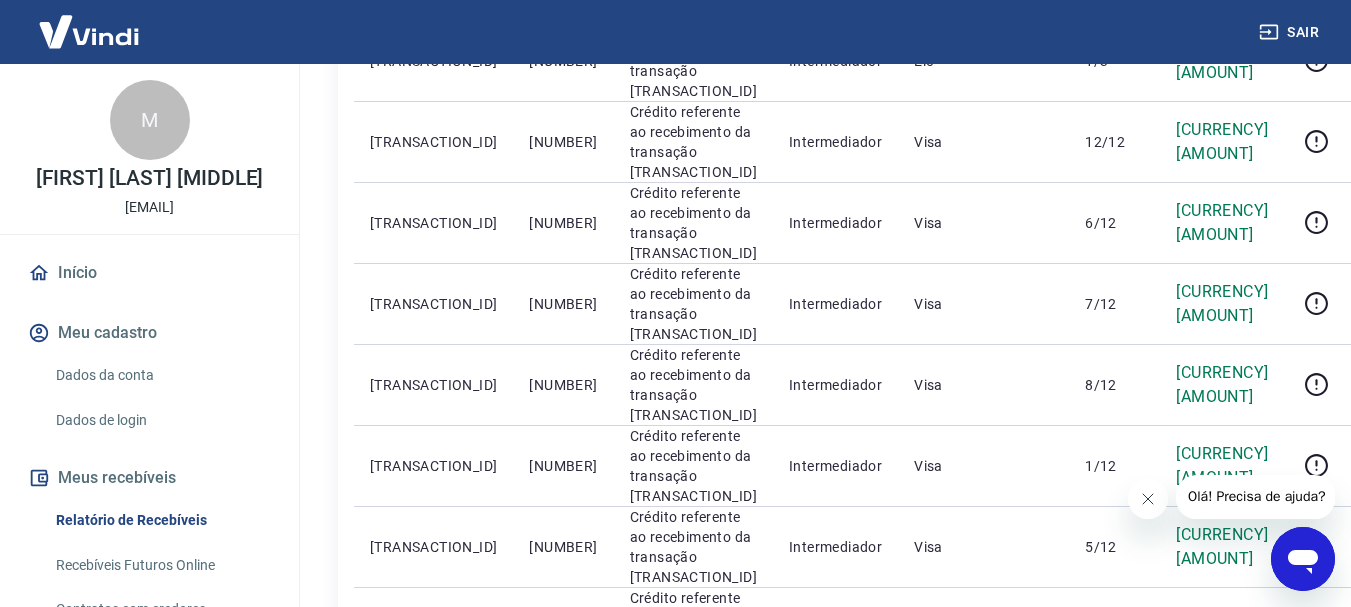 drag, startPoint x: 502, startPoint y: 206, endPoint x: 551, endPoint y: 214, distance: 49.648766 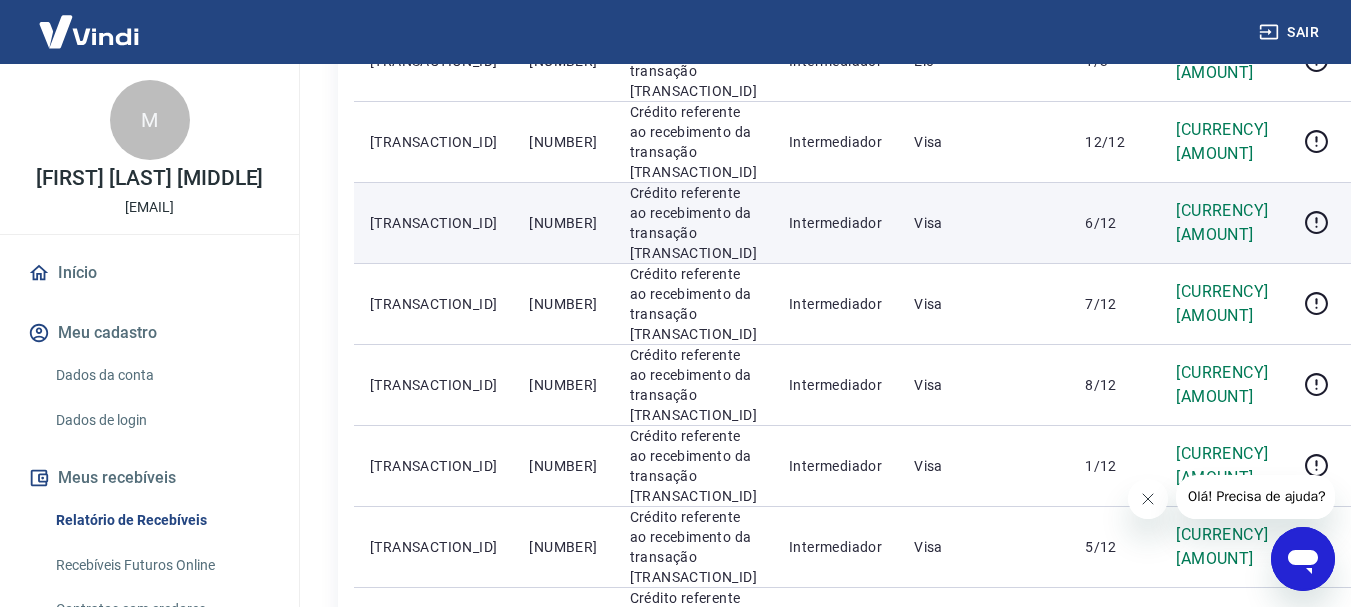 copy on "[NUMBER]" 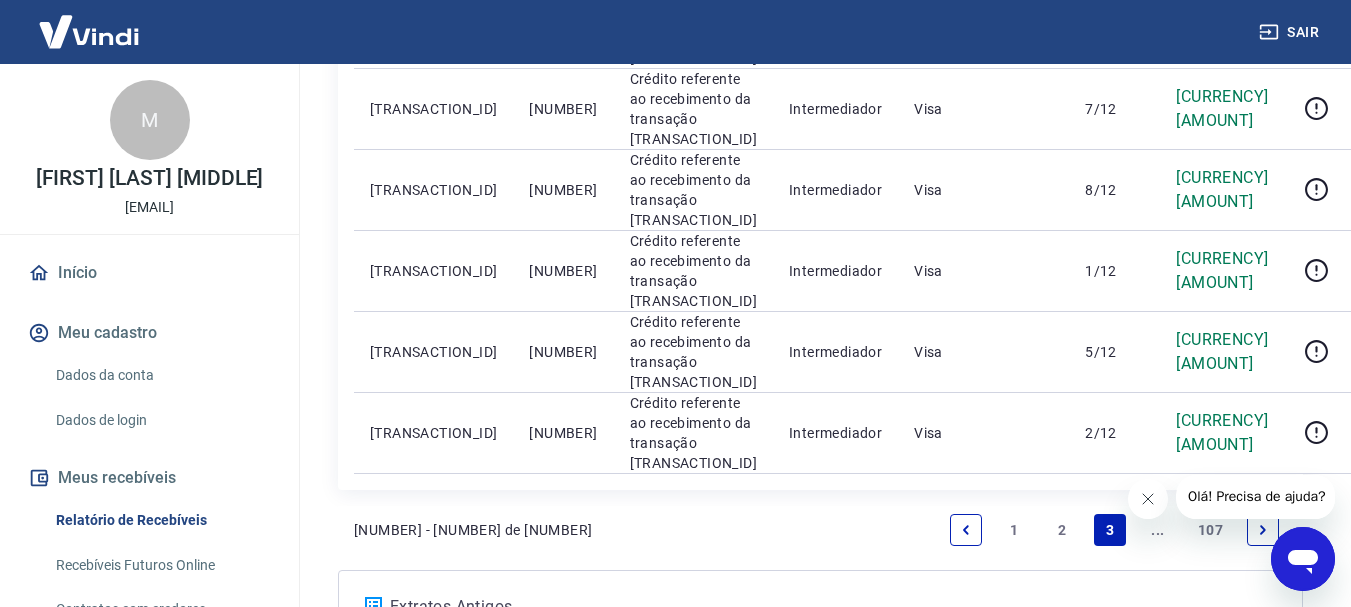 scroll, scrollTop: 1800, scrollLeft: 0, axis: vertical 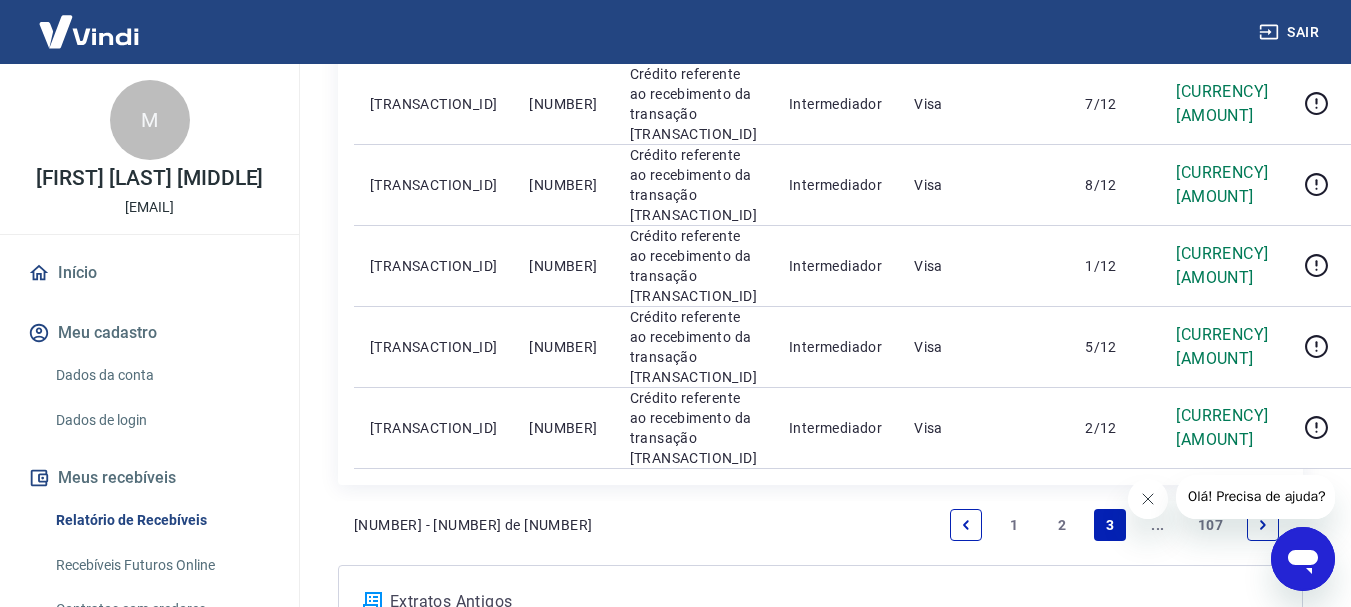 drag, startPoint x: 498, startPoint y: 211, endPoint x: 567, endPoint y: 210, distance: 69.00725 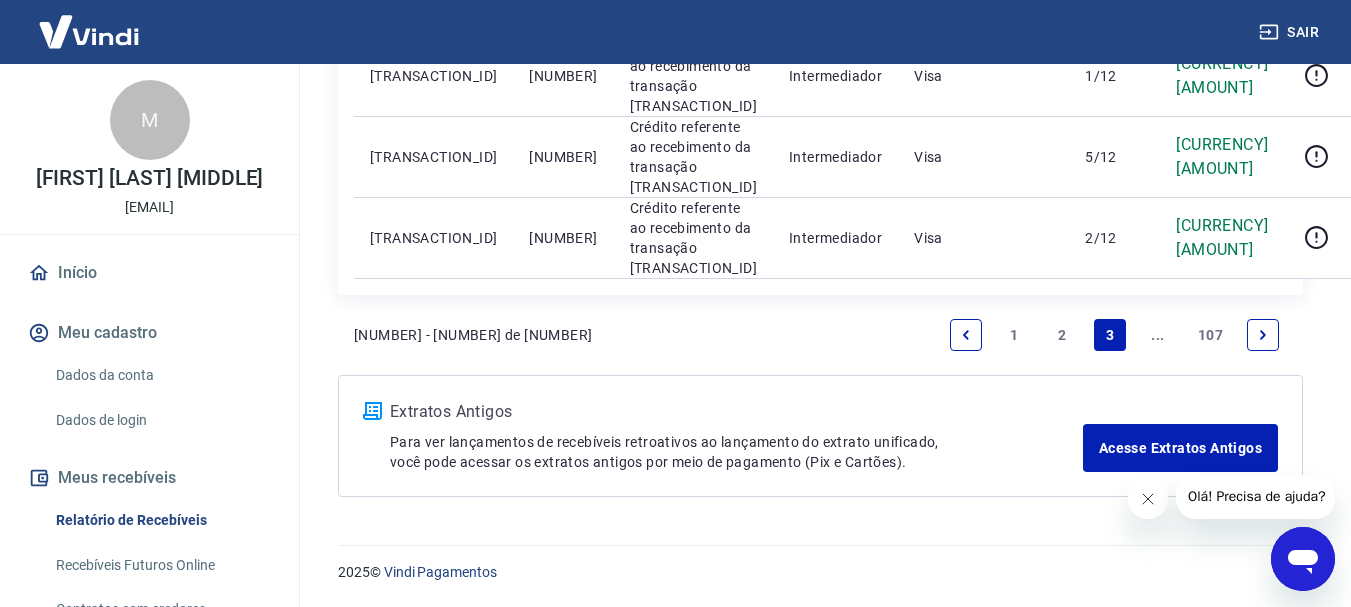scroll, scrollTop: 2387, scrollLeft: 0, axis: vertical 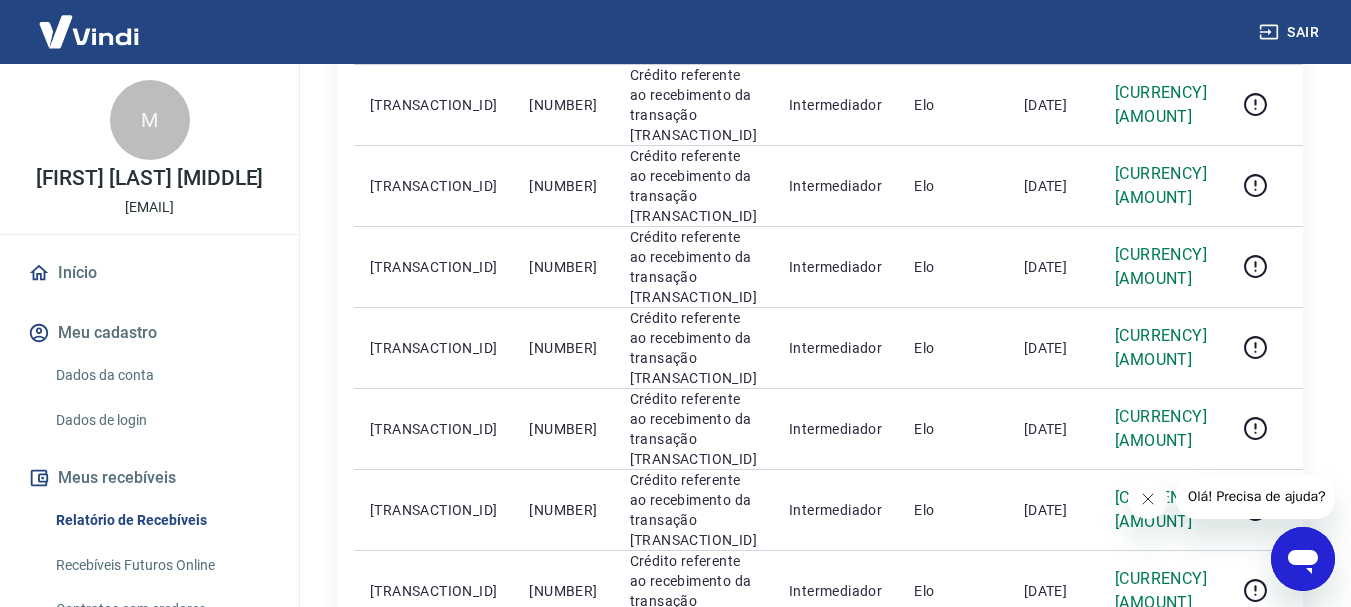 drag, startPoint x: 1059, startPoint y: 513, endPoint x: 841, endPoint y: 475, distance: 221.28714 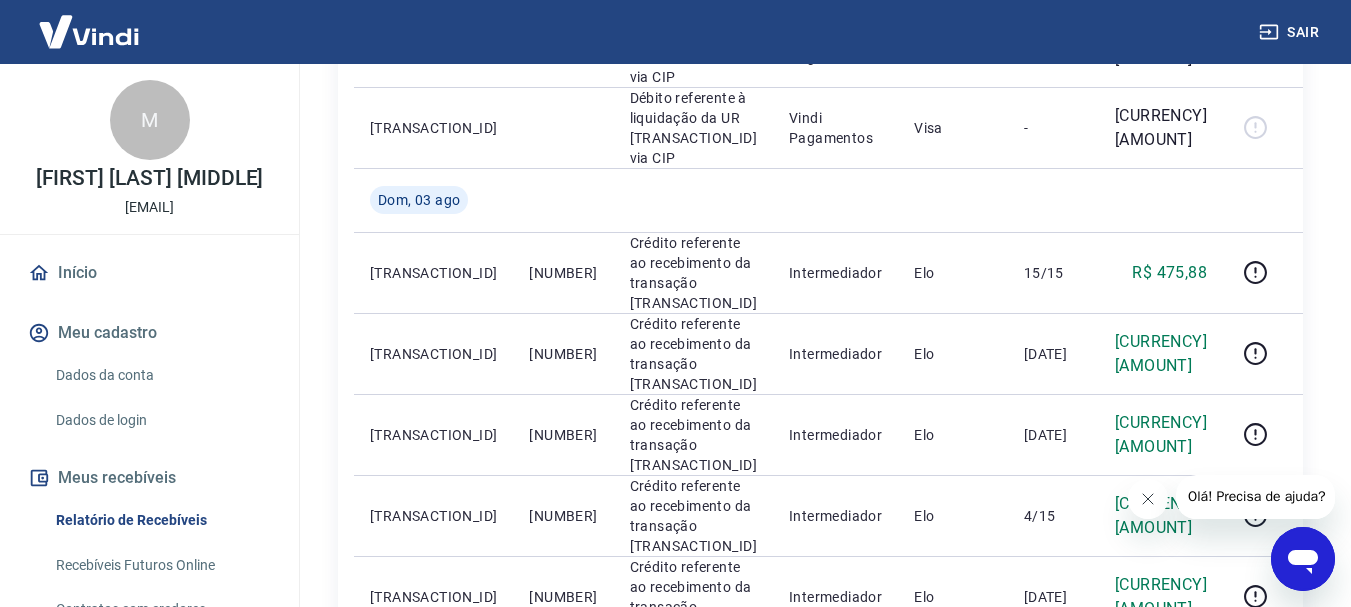 scroll, scrollTop: 1100, scrollLeft: 0, axis: vertical 